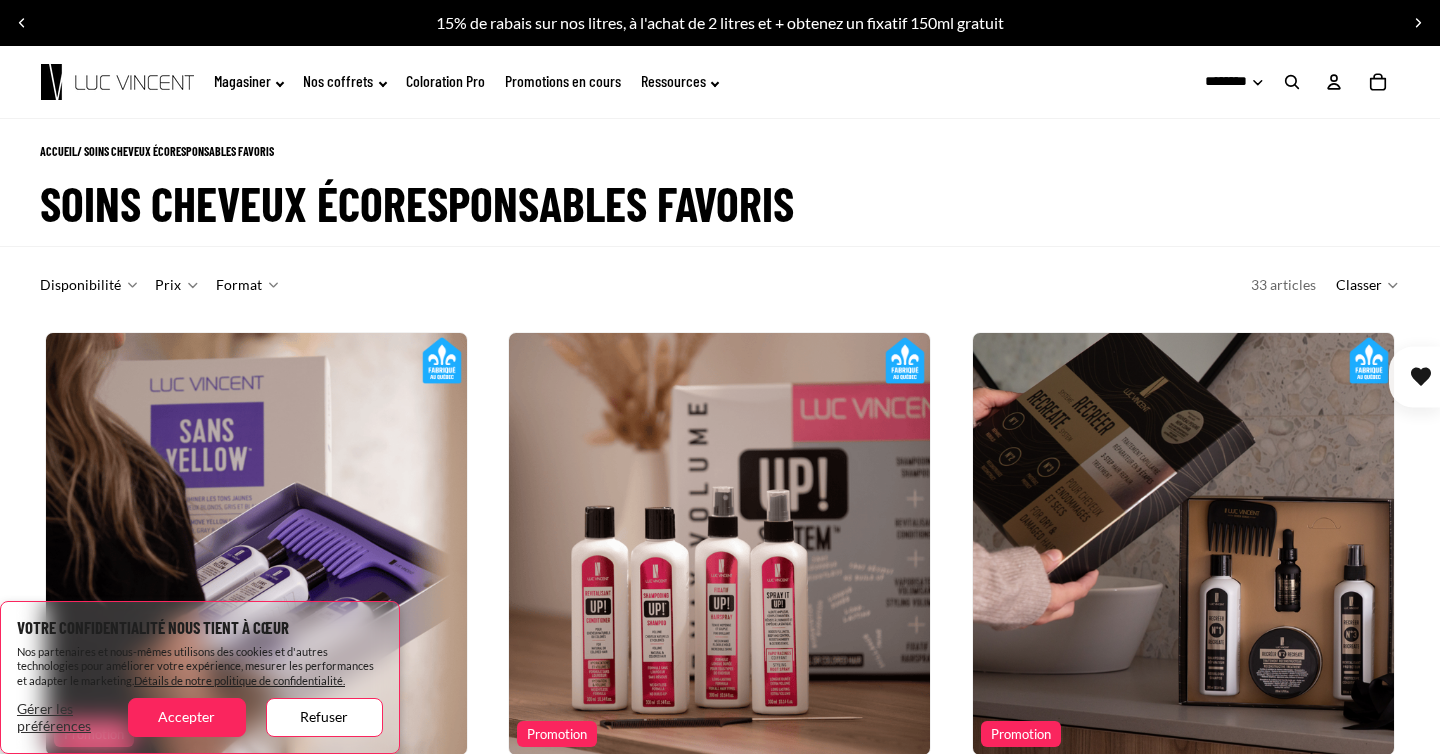 scroll, scrollTop: 982, scrollLeft: 0, axis: vertical 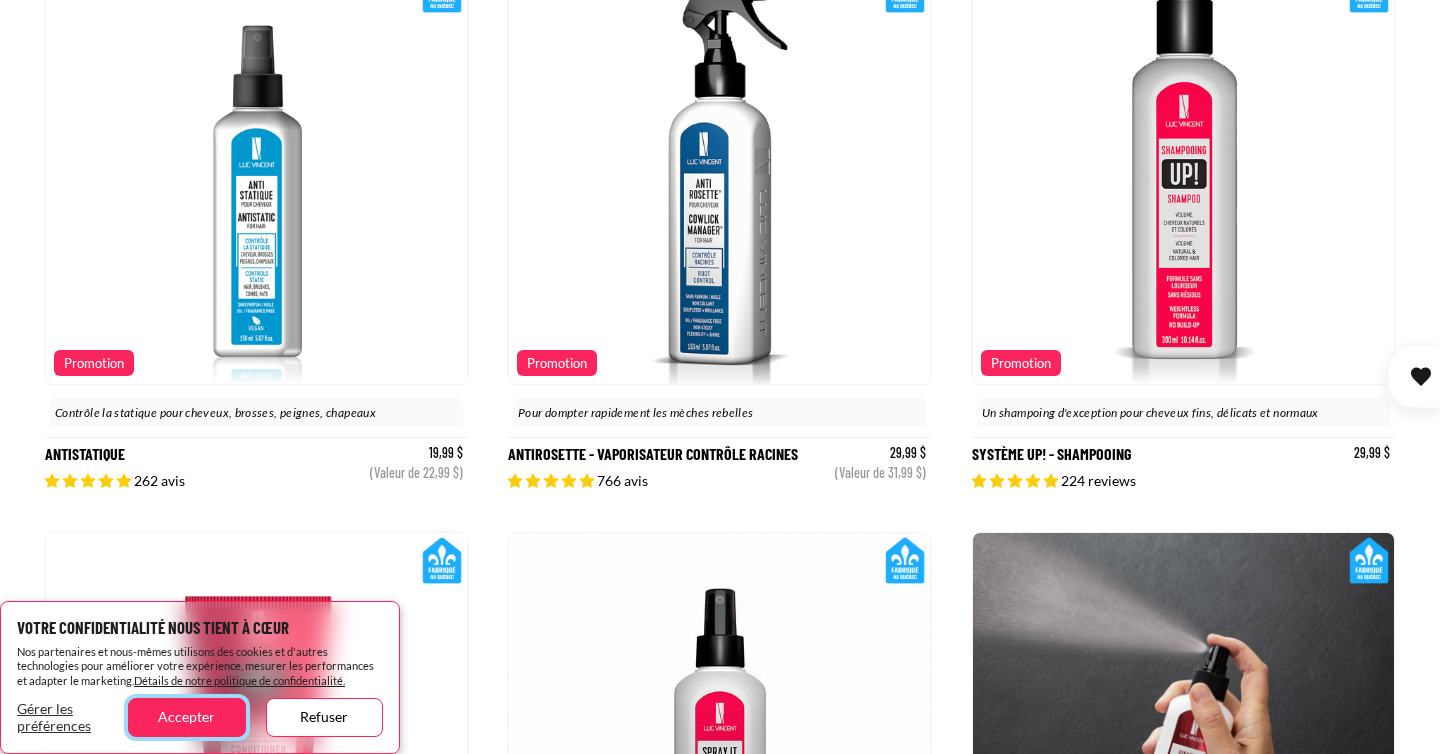 click on "Accepter" at bounding box center (186, 717) 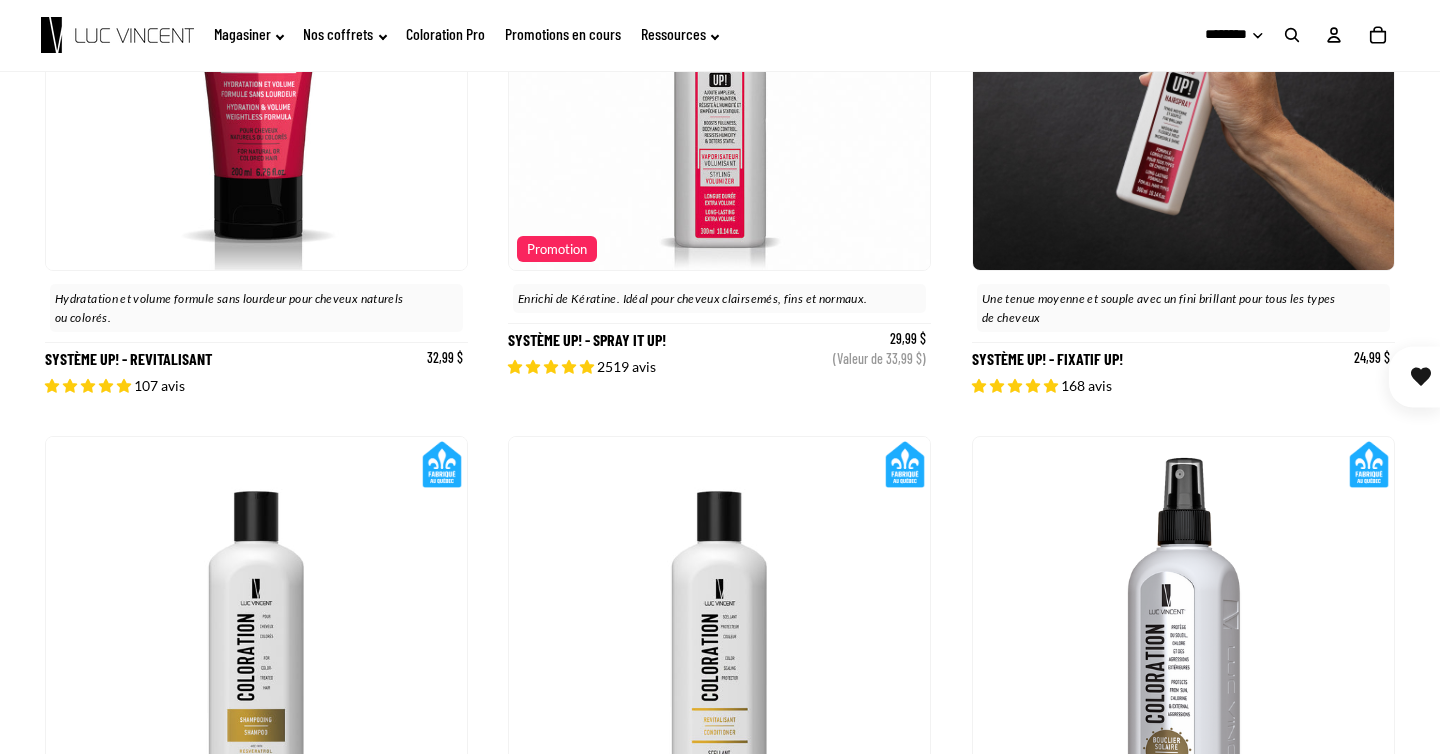scroll, scrollTop: 388, scrollLeft: 0, axis: vertical 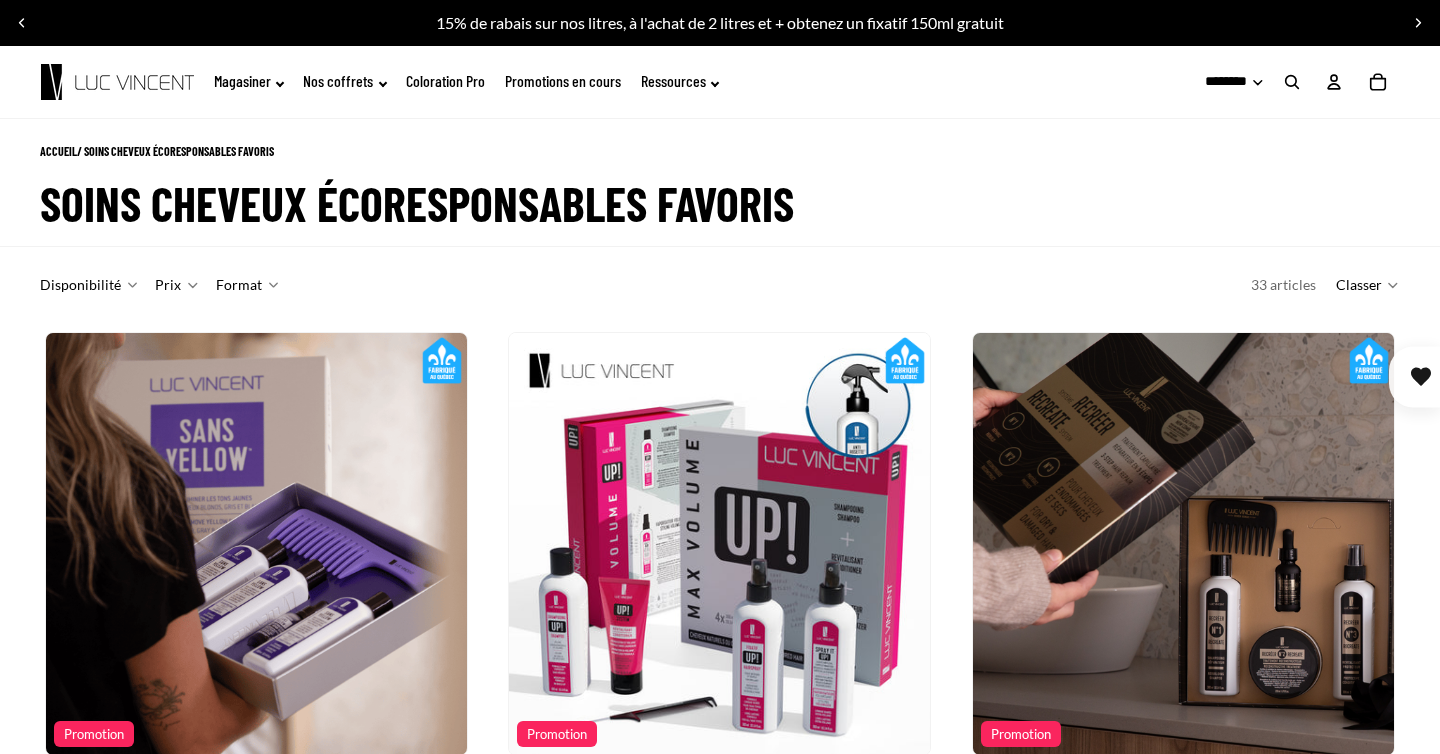 click at bounding box center [1292, 82] 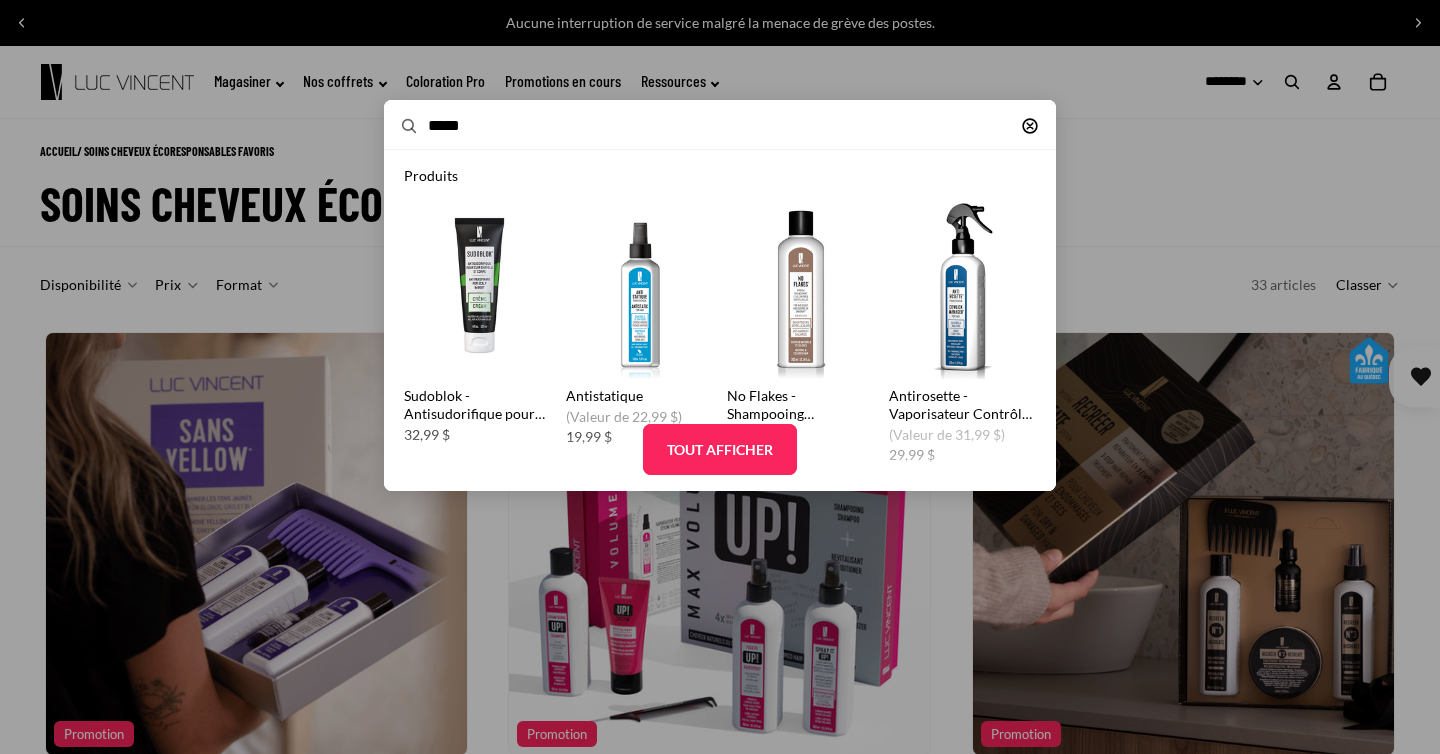 type on "*****" 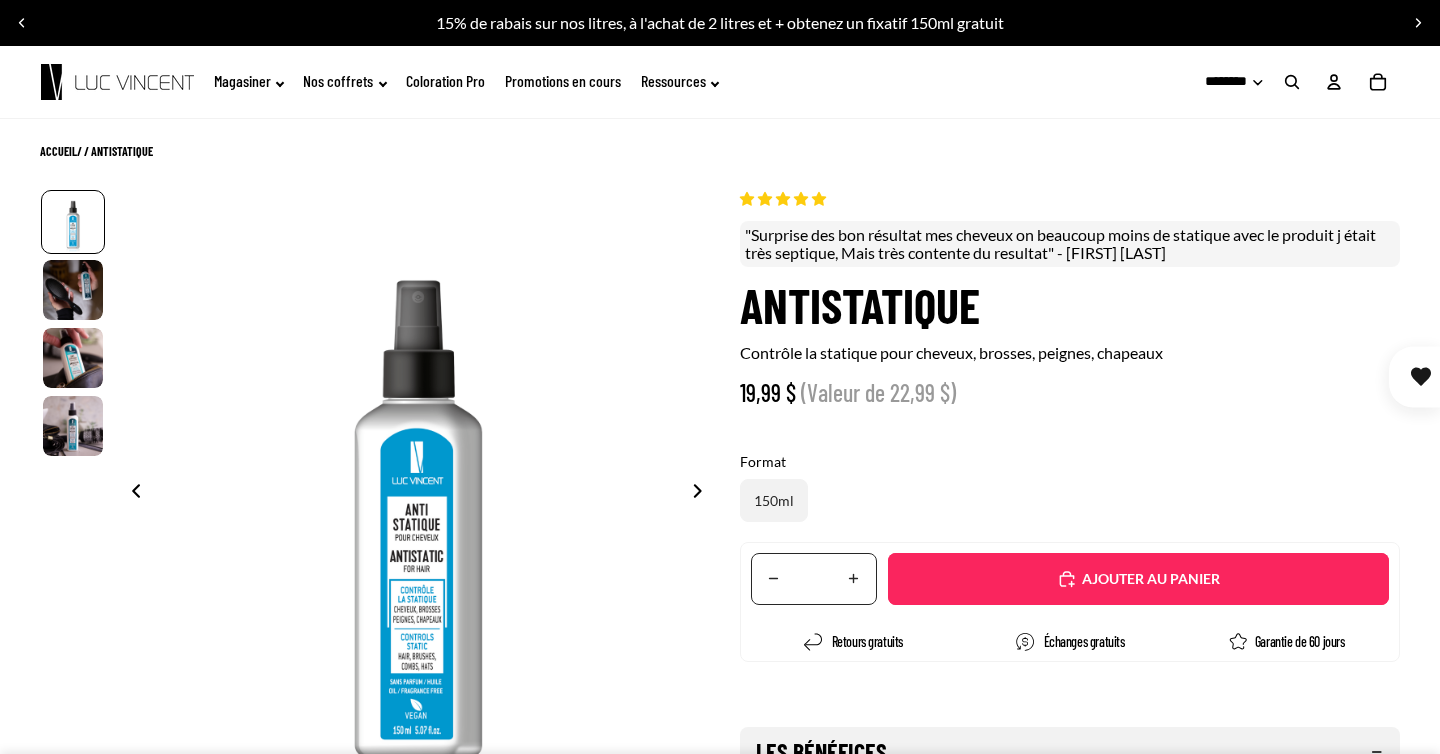 scroll, scrollTop: 0, scrollLeft: 0, axis: both 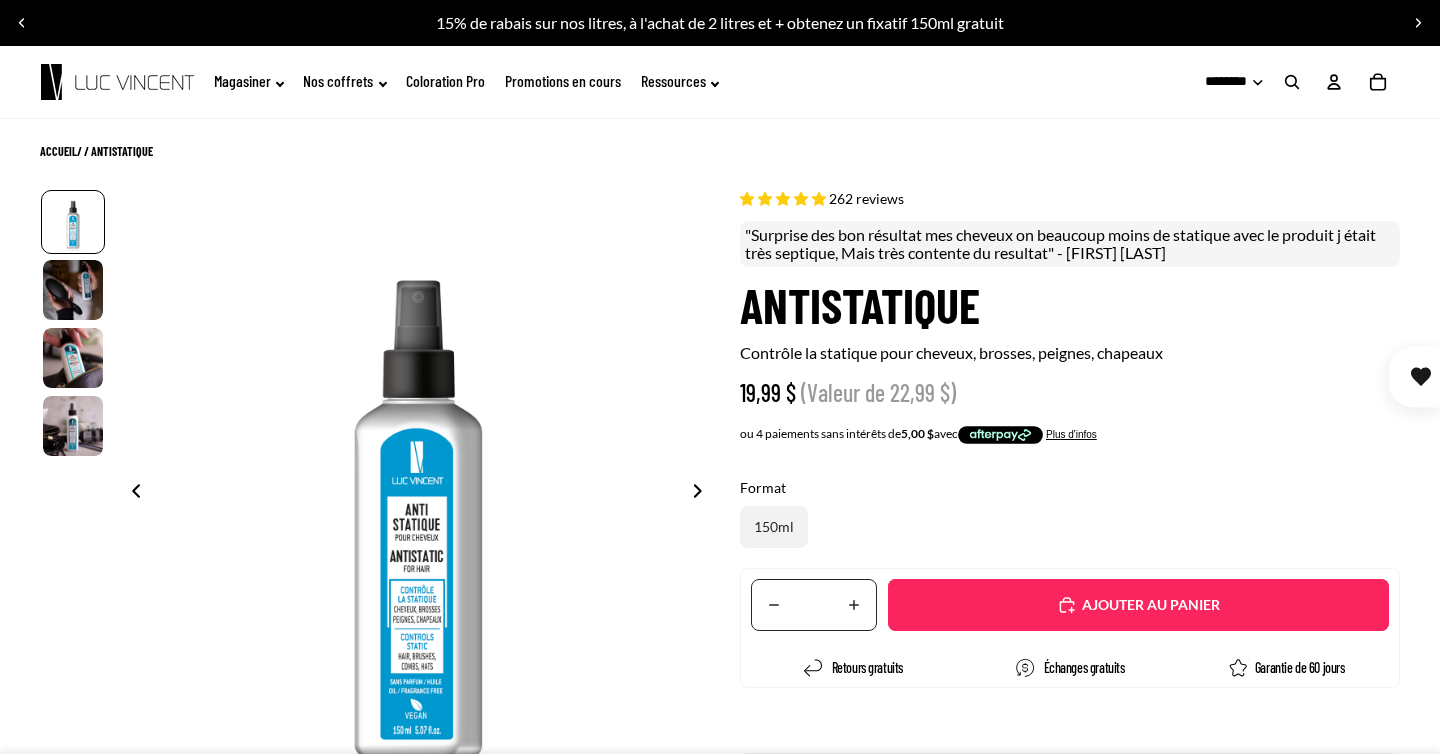 select on "**********" 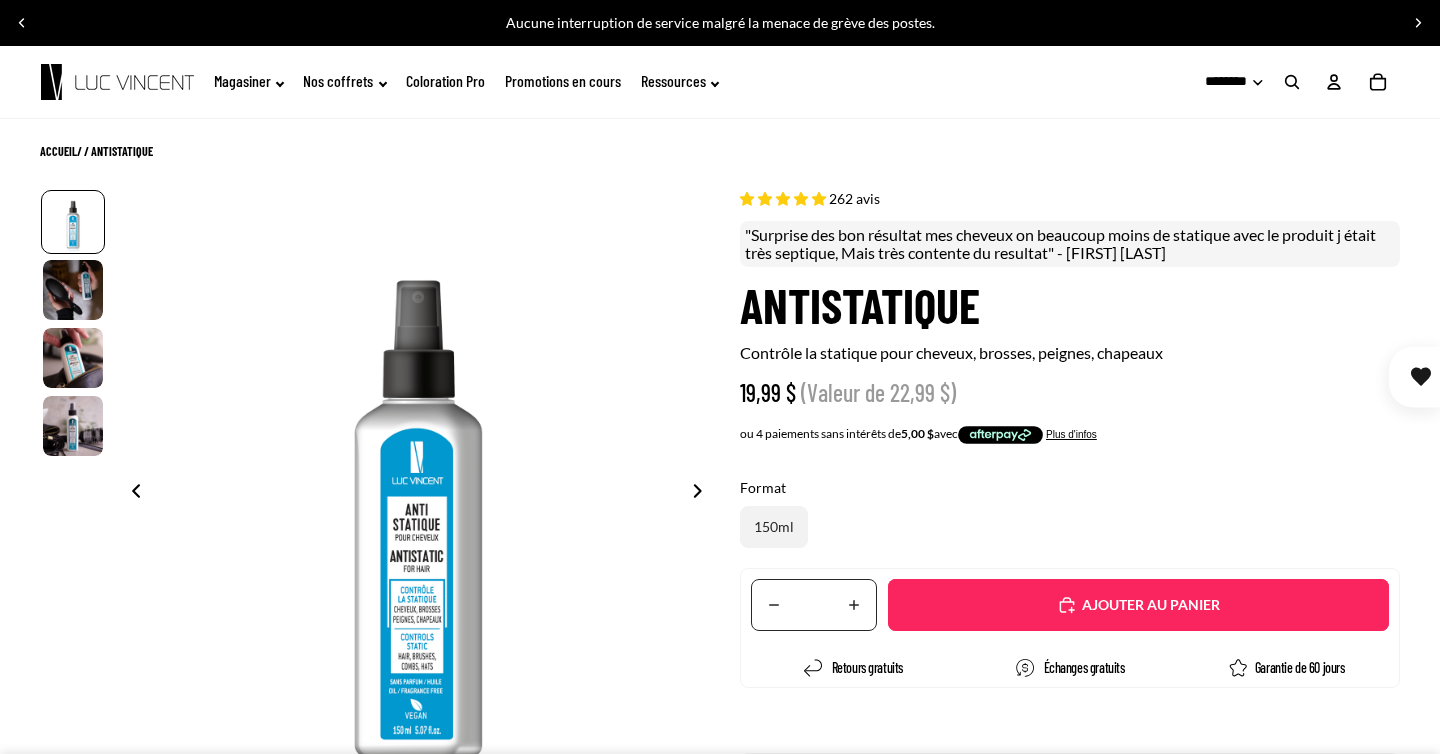 click on "Ajouté" at bounding box center [1138, 605] 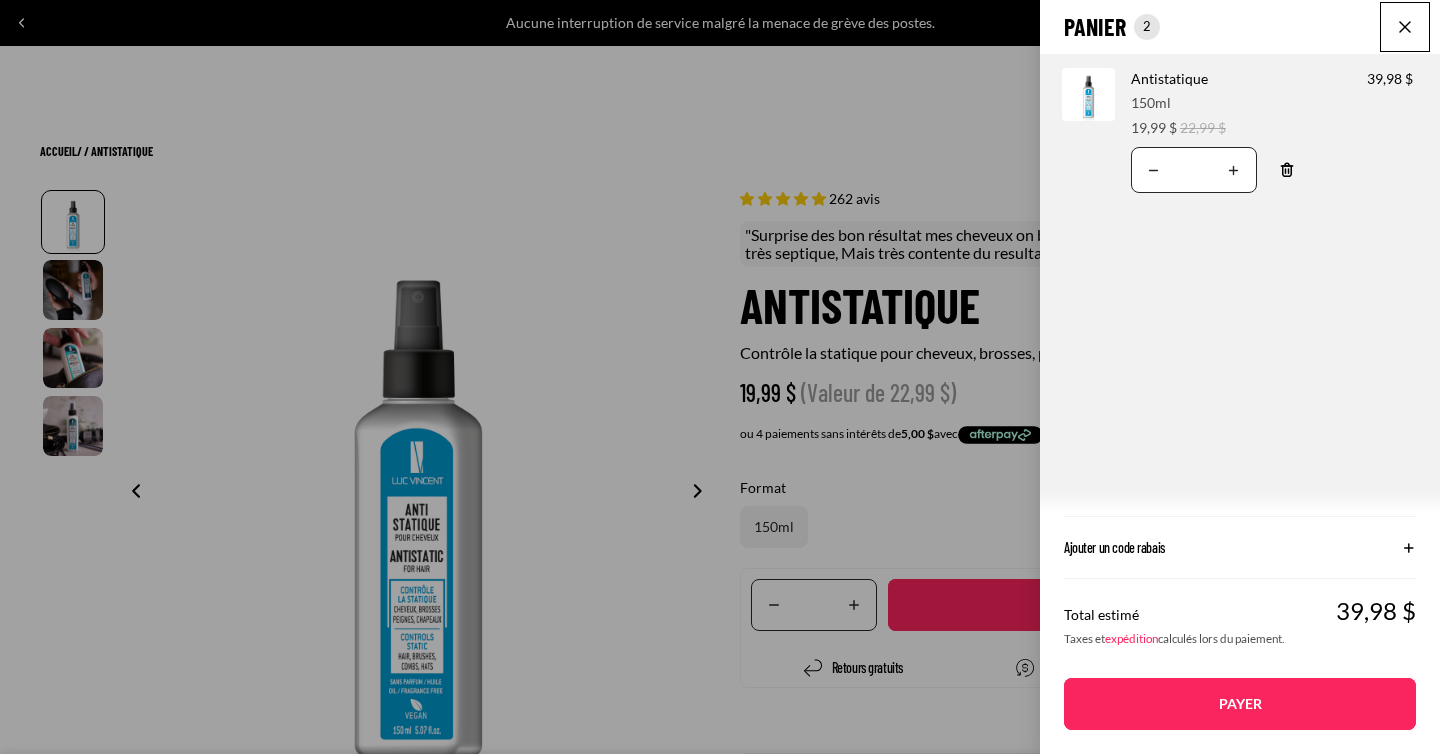 scroll, scrollTop: 747, scrollLeft: 0, axis: vertical 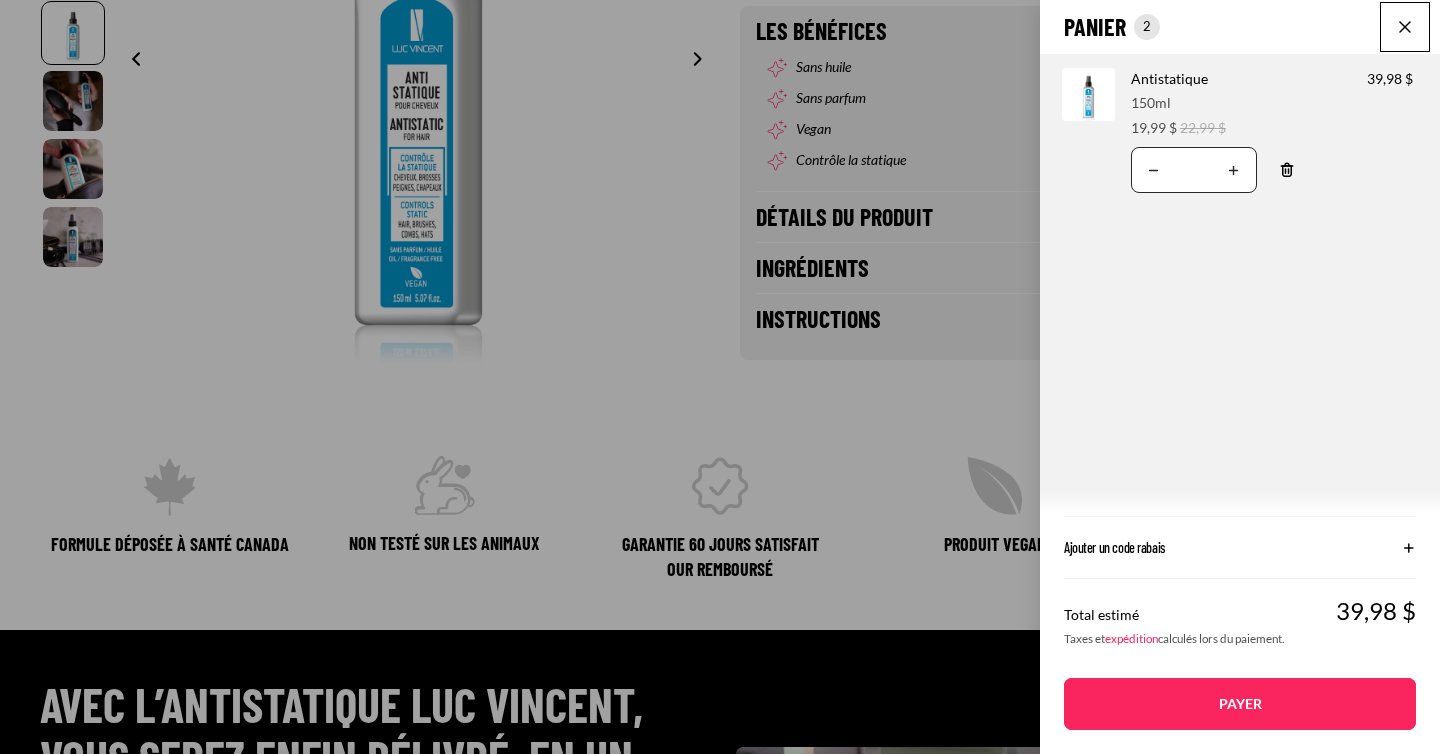 click on "Panier
Nombre total d'articles dans le panier: 2
2
2
Total du panier
39,98CAD
Image de produit
Informations sur le produit
Quantité
Nombre total de produits
Antistatique
Format:
150ml 19,99 $ 22,99 $" 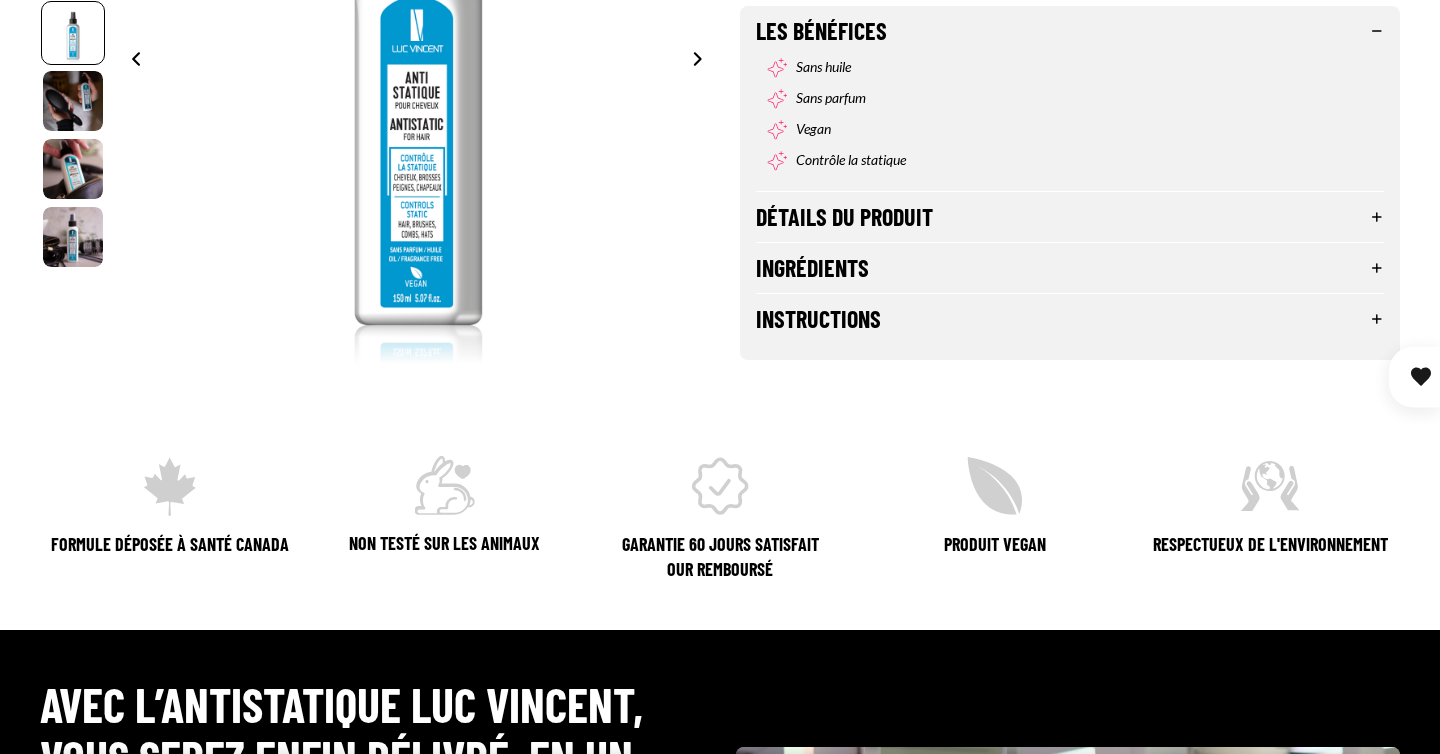click on "Détails du produit" at bounding box center [1070, 217] 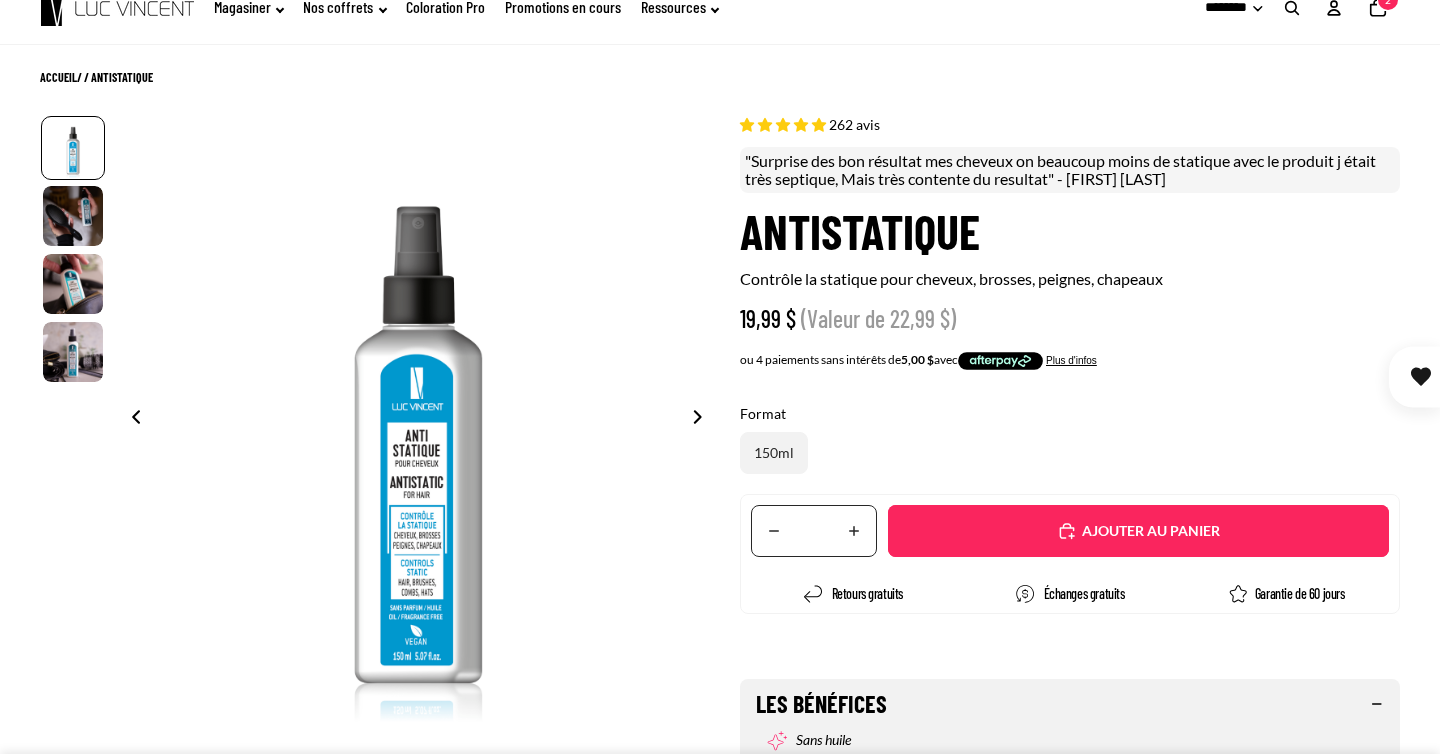scroll, scrollTop: 0, scrollLeft: 0, axis: both 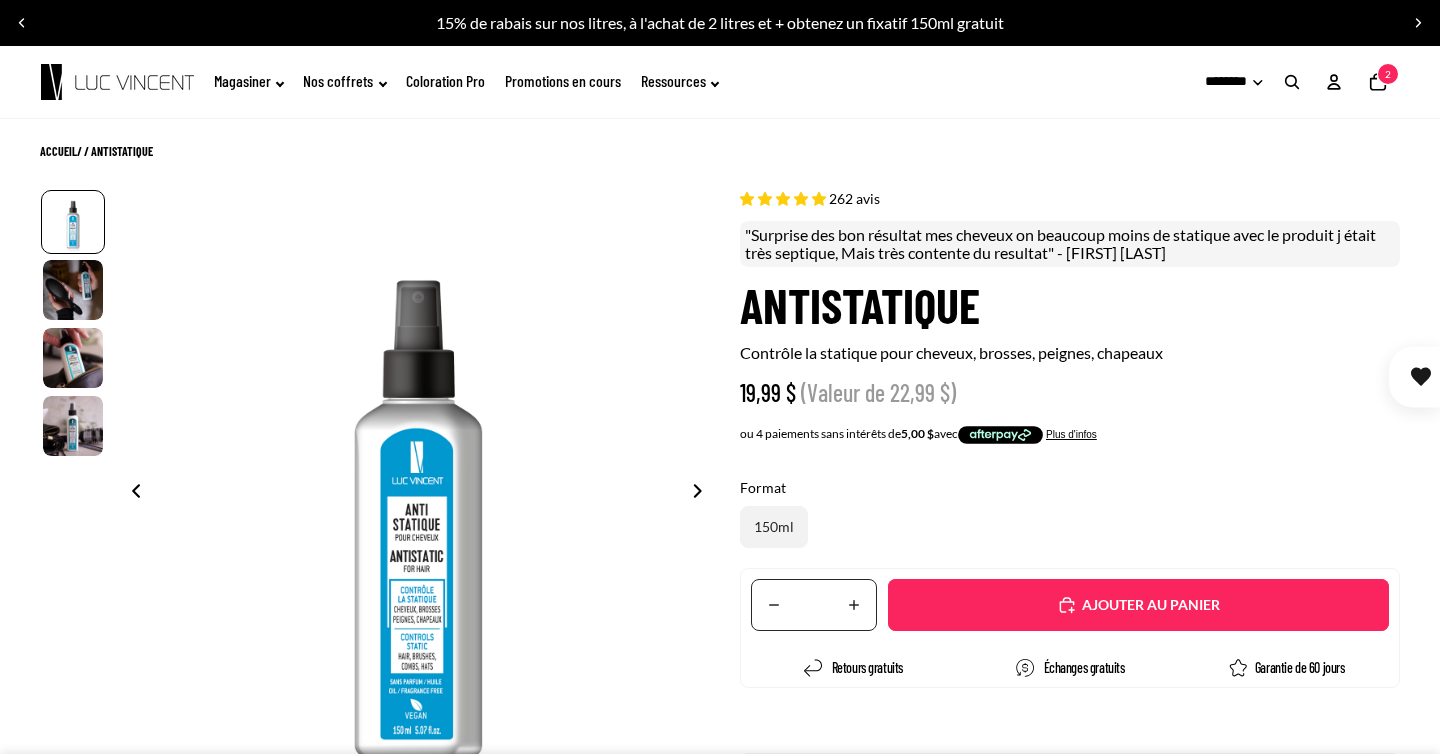 click on "Promotions en cours" 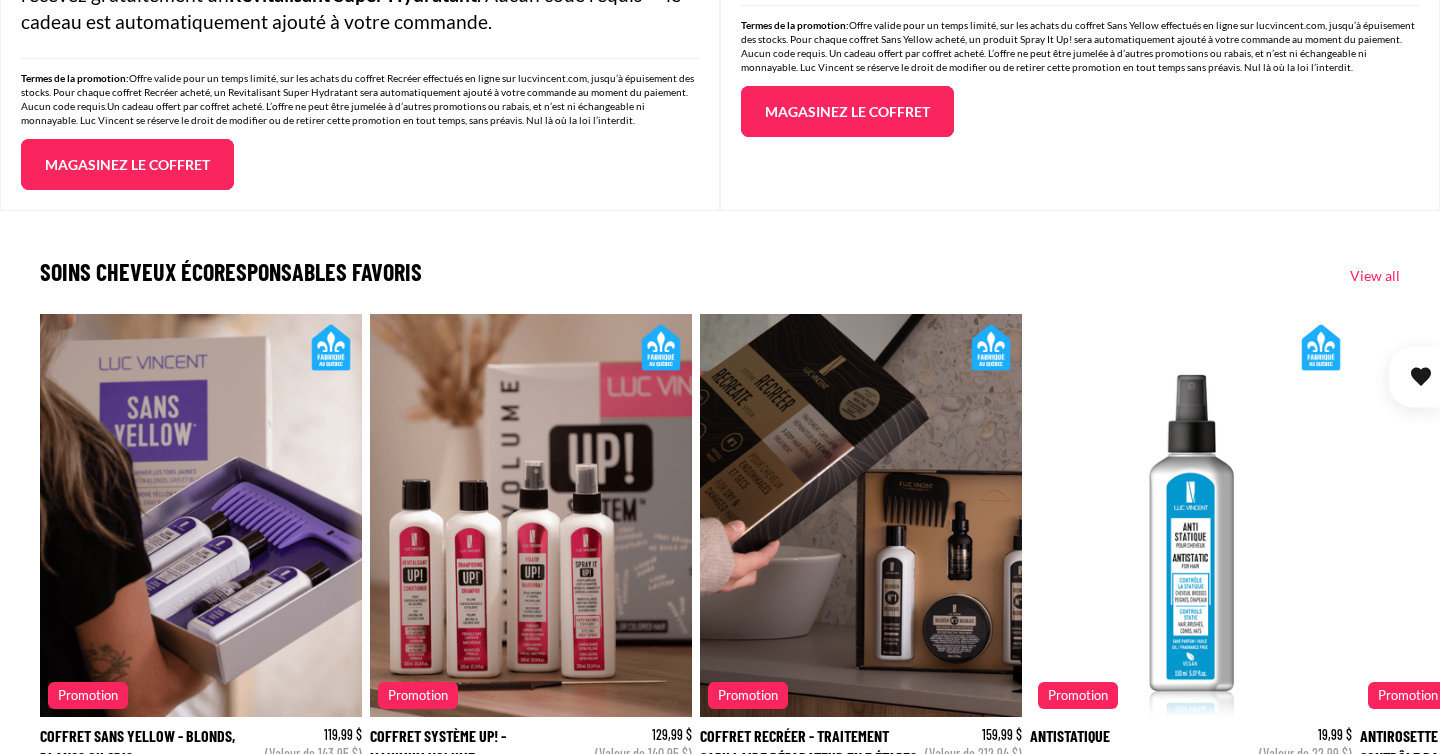 scroll, scrollTop: 2829, scrollLeft: 0, axis: vertical 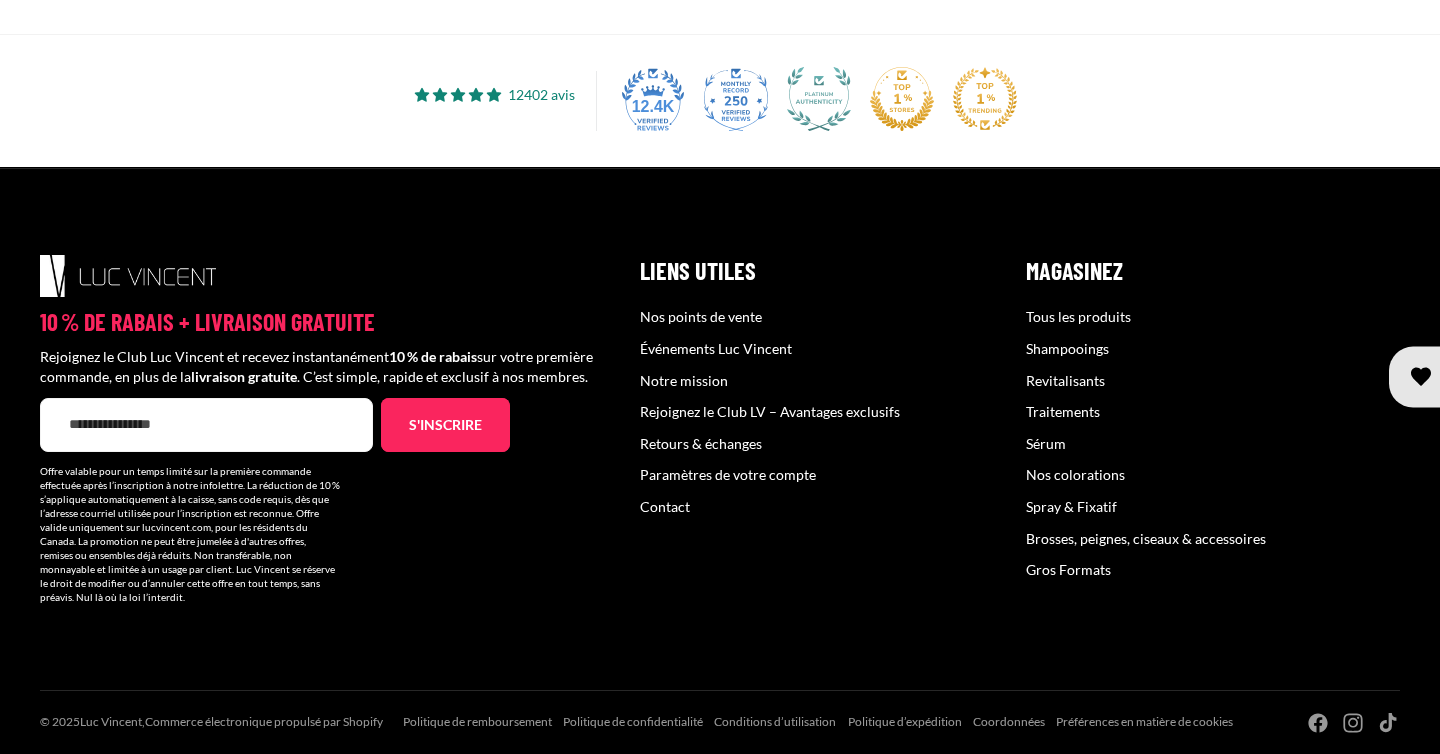 click on "E-mail" at bounding box center [206, 425] 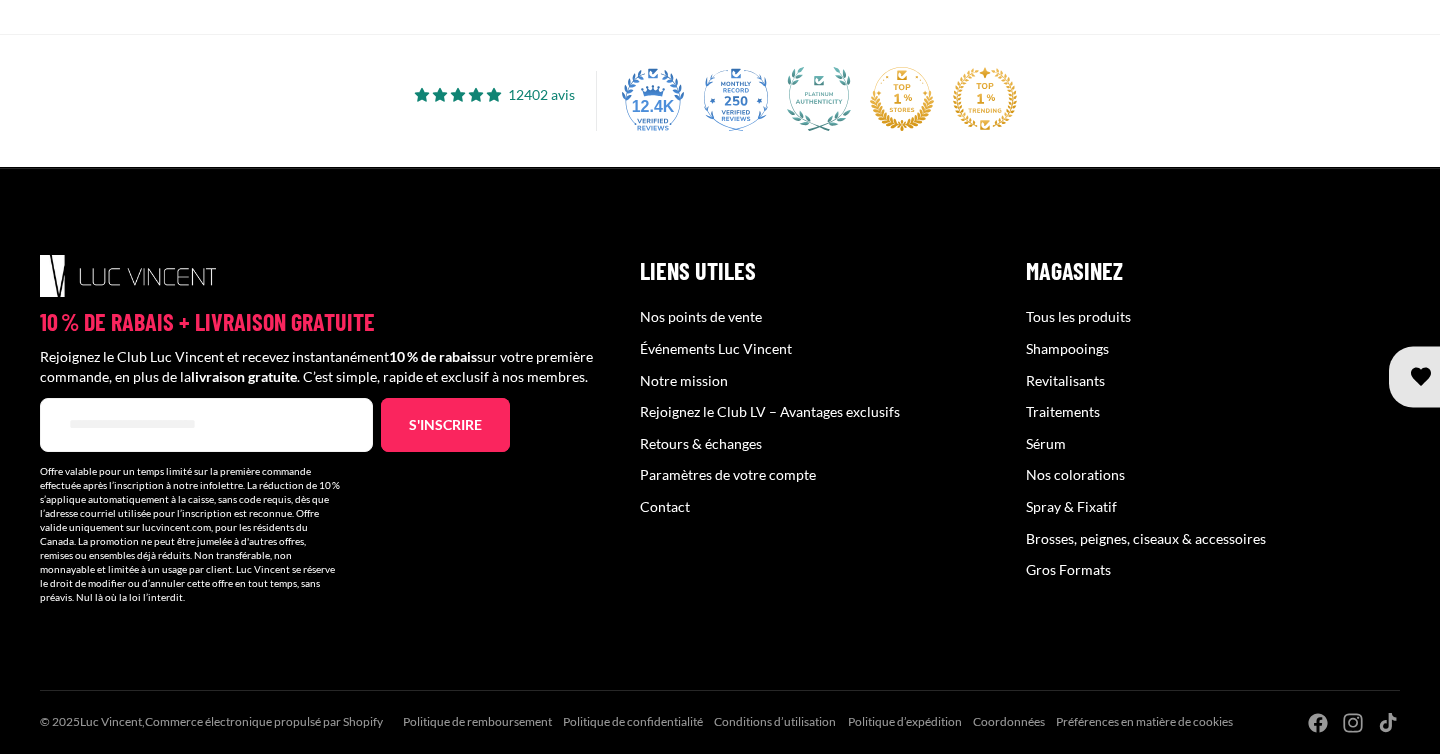 click on "s'inscrire" at bounding box center [445, 425] 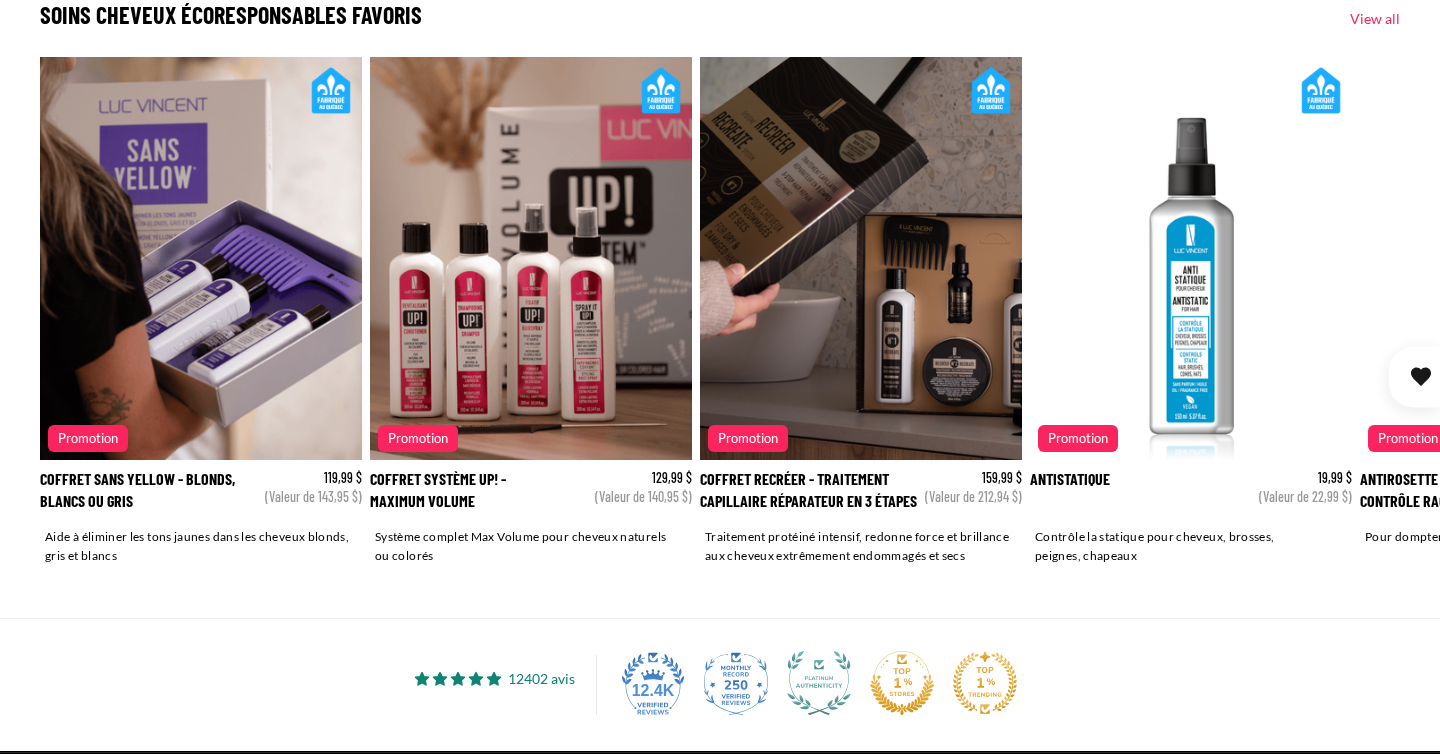 scroll, scrollTop: 3208, scrollLeft: 0, axis: vertical 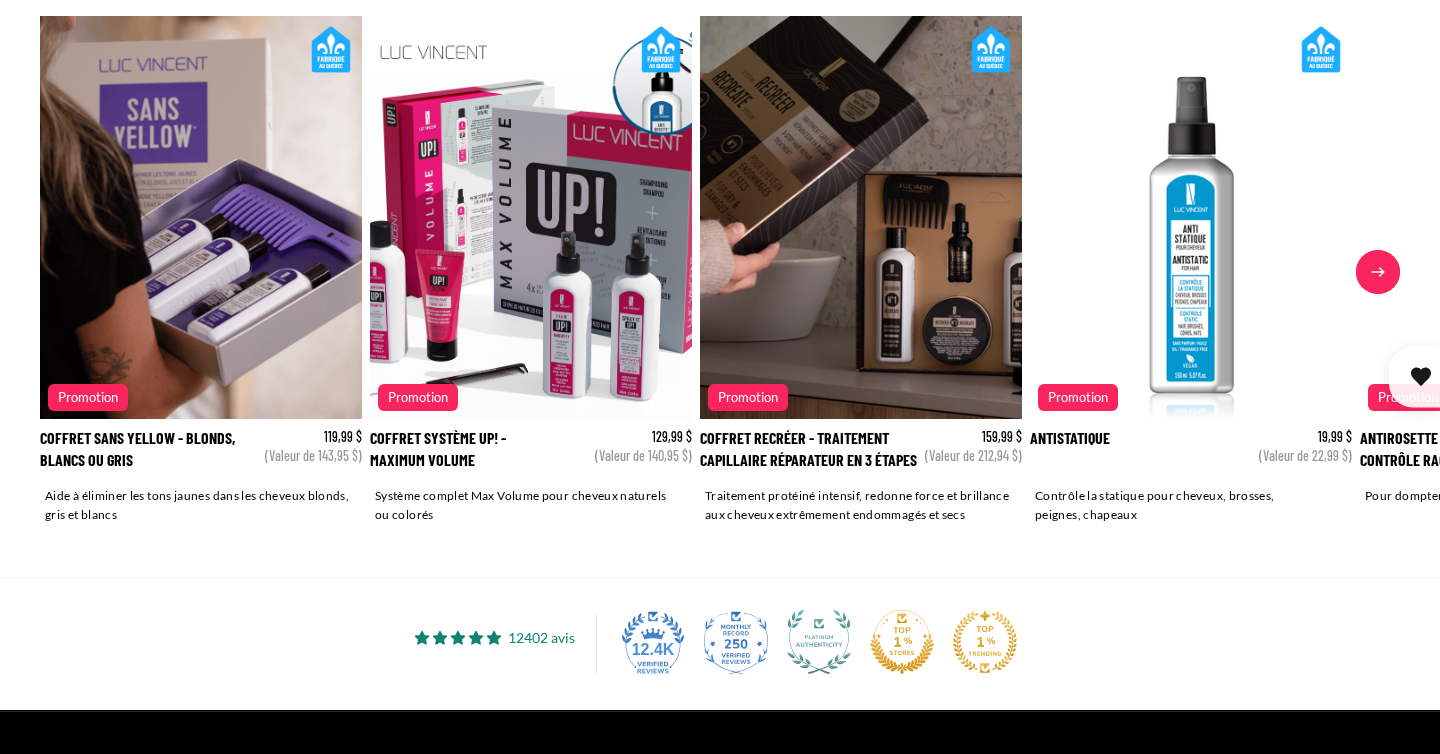 click at bounding box center [1378, 272] 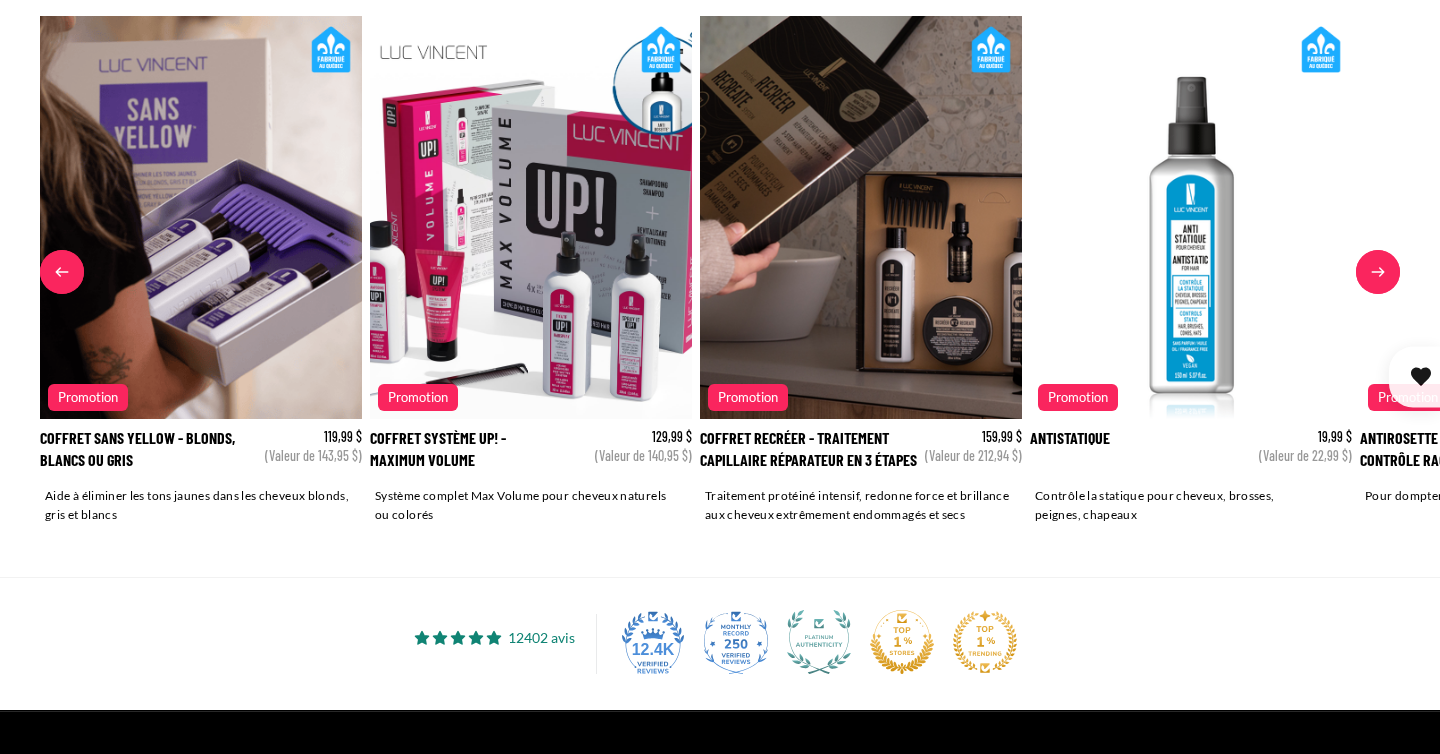 scroll, scrollTop: 0, scrollLeft: 0, axis: both 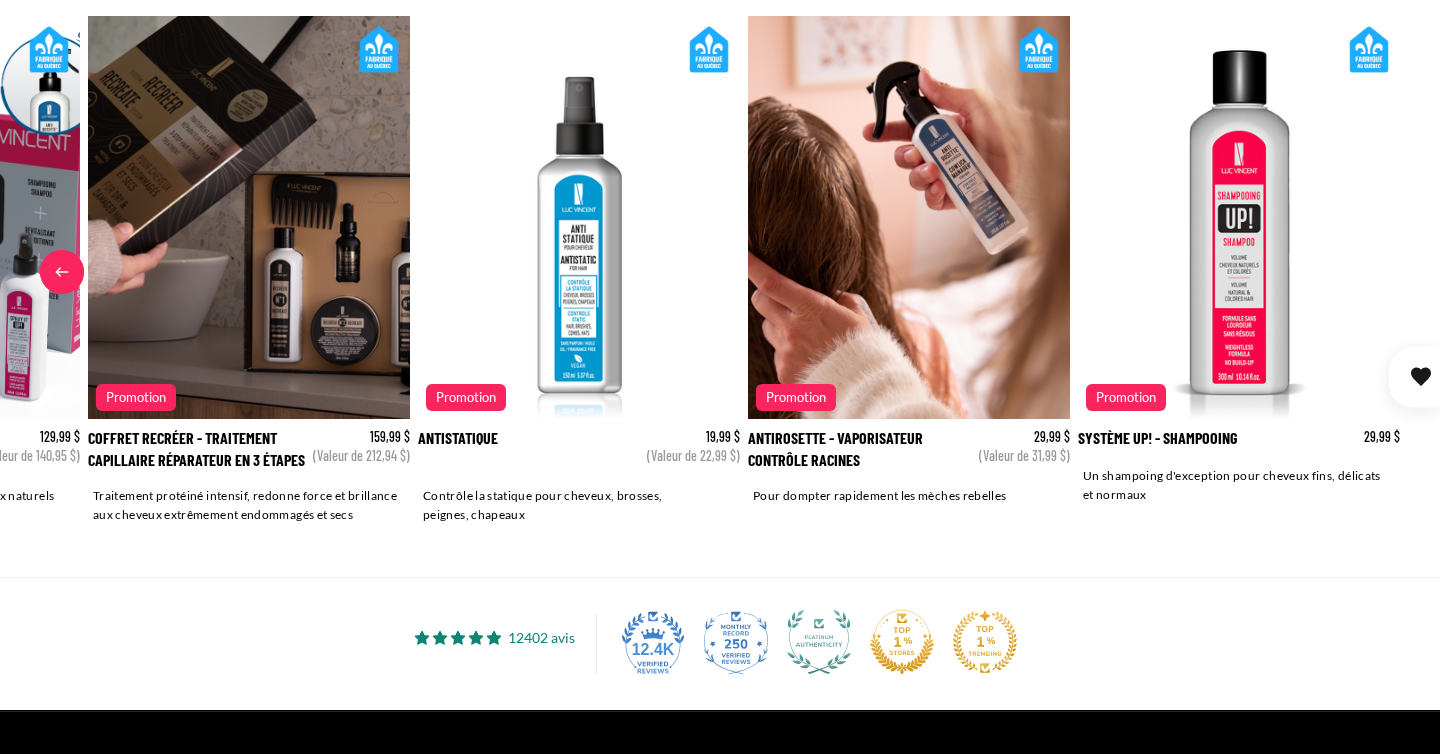 click at bounding box center (909, 217) 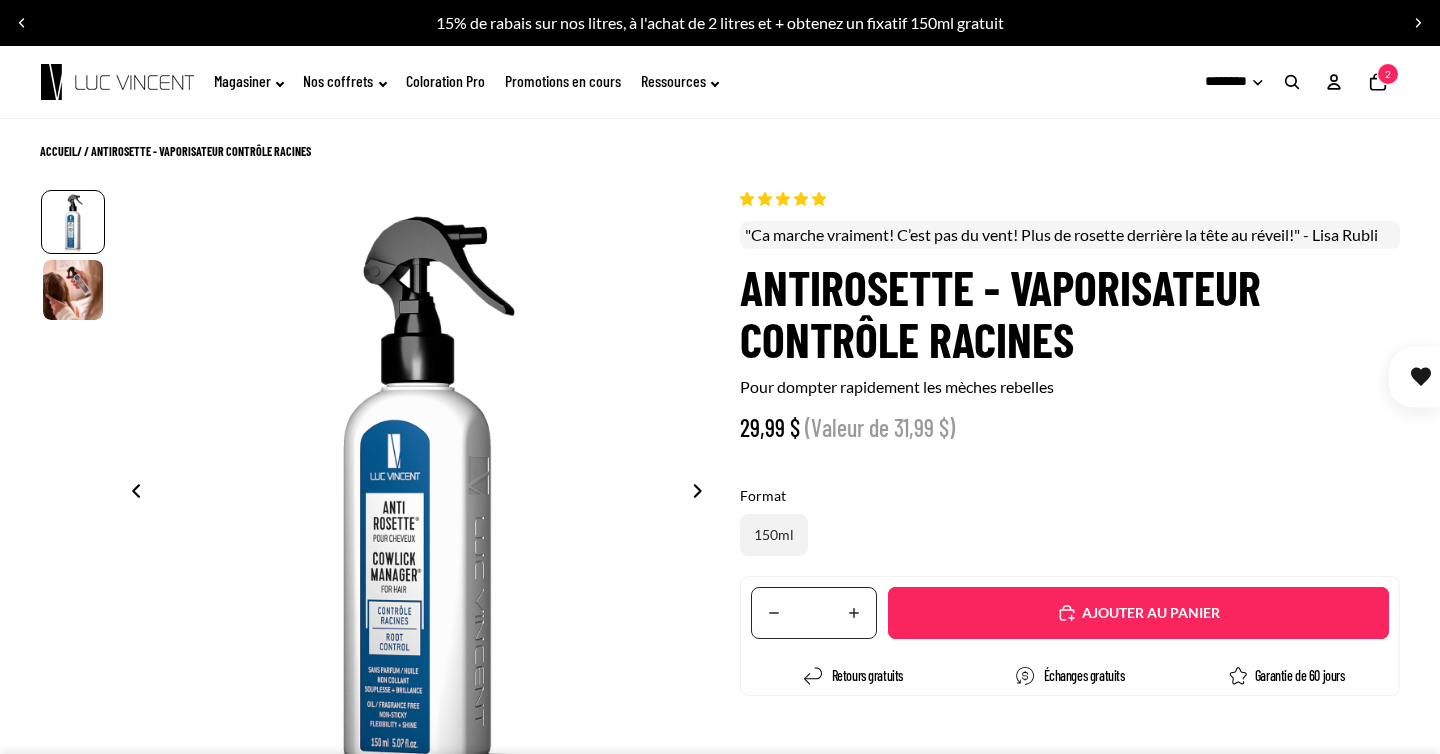 scroll, scrollTop: 0, scrollLeft: 0, axis: both 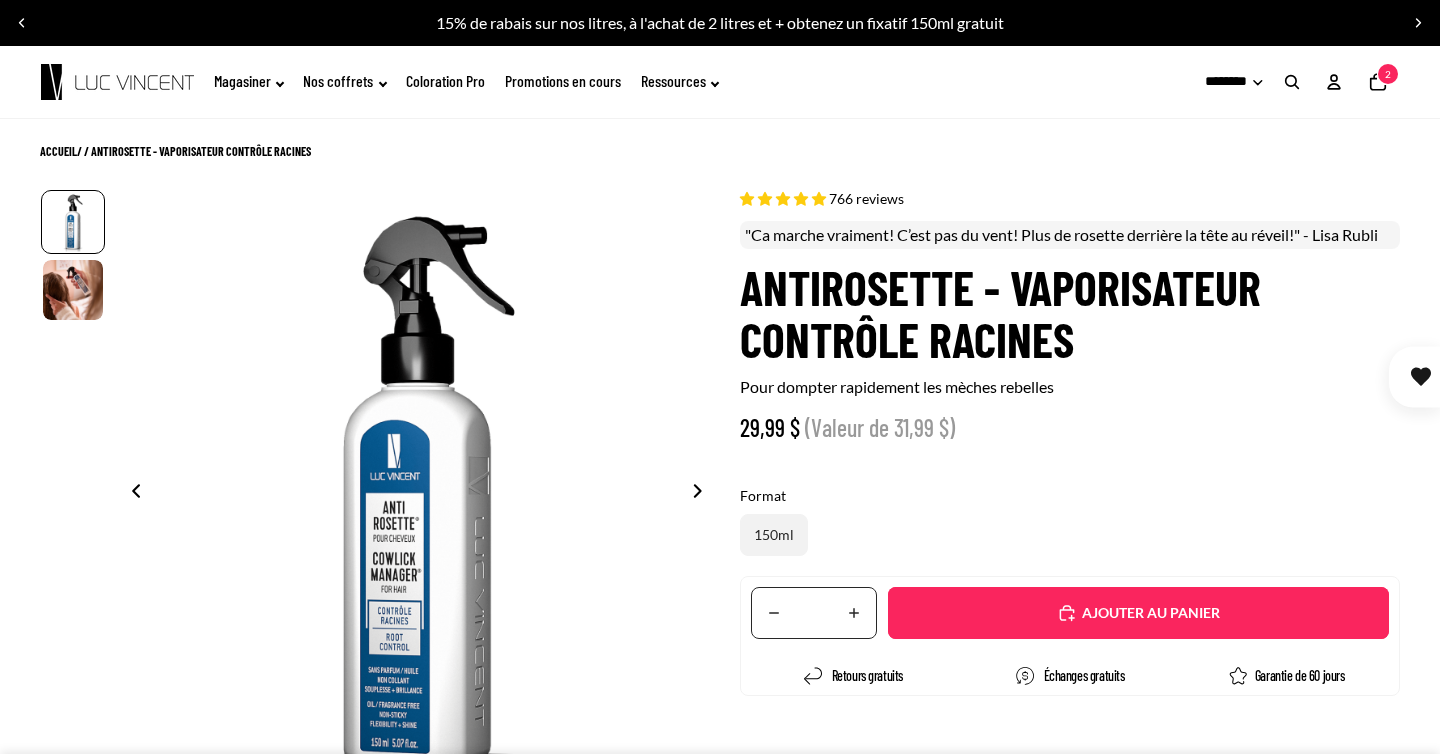 select on "**********" 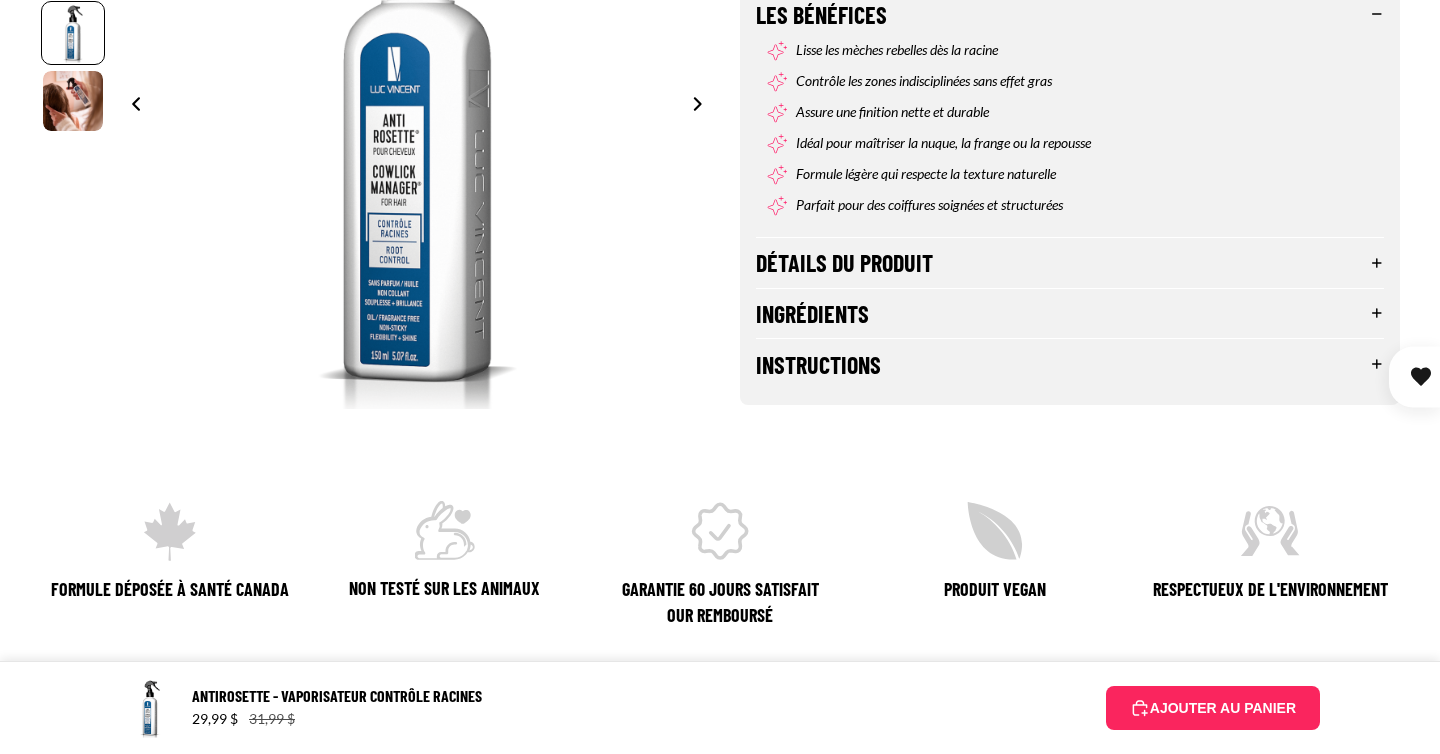 scroll, scrollTop: 800, scrollLeft: 0, axis: vertical 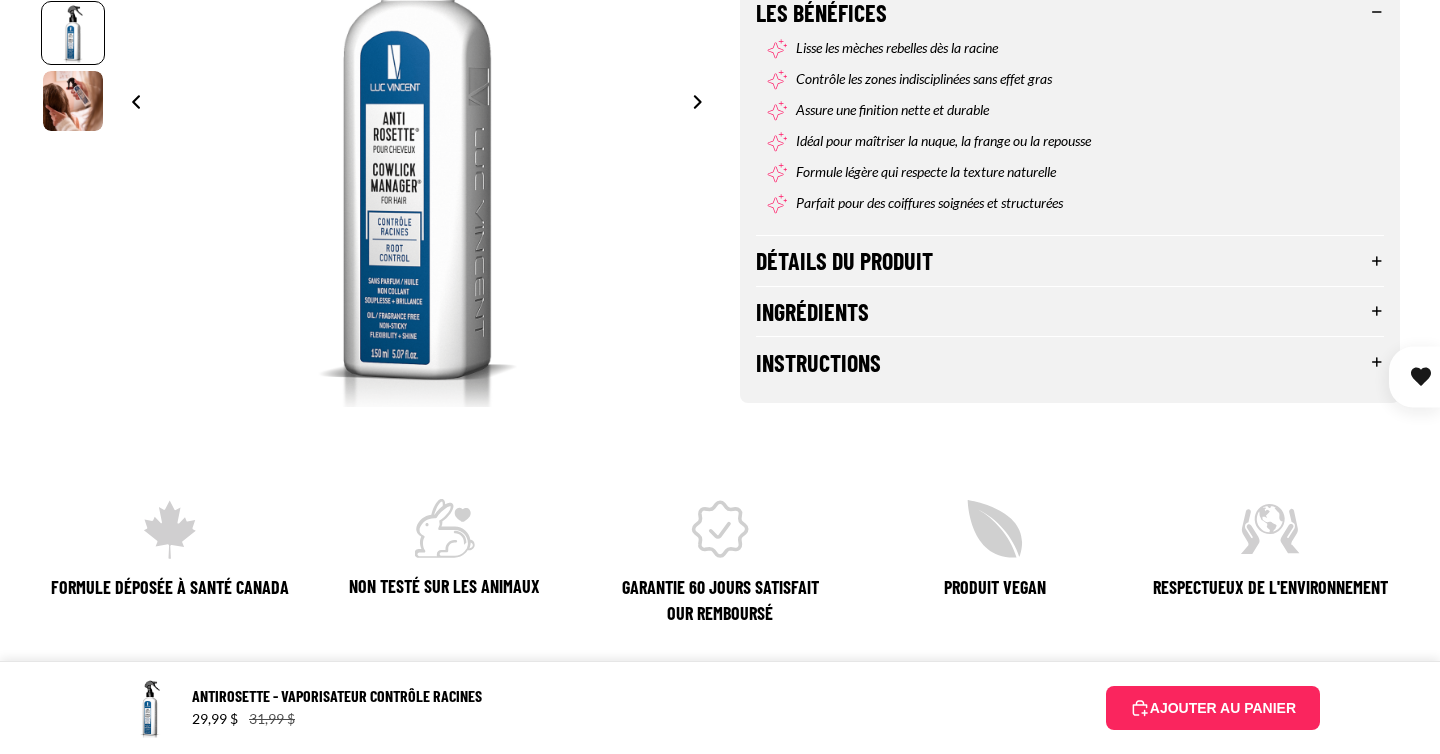 click on "Détails du produit" at bounding box center [1070, 261] 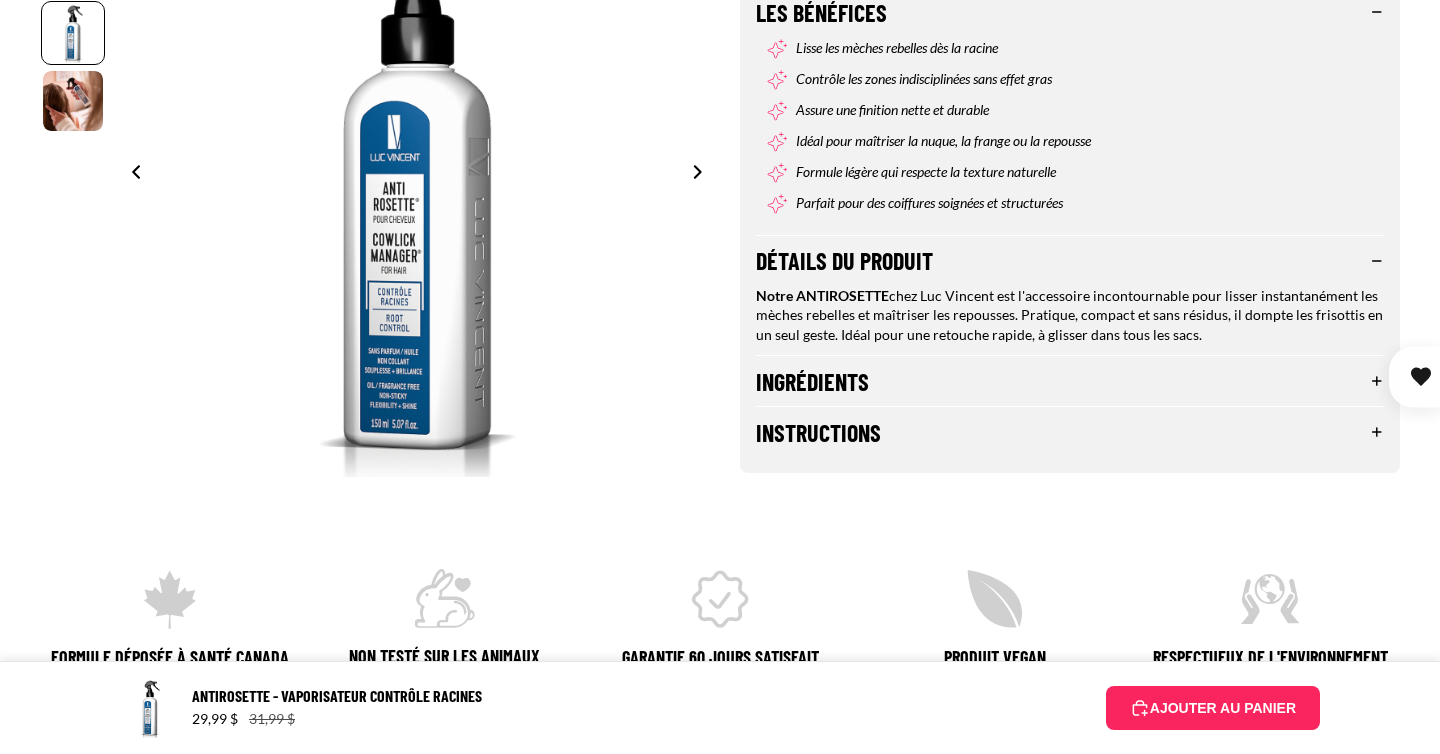 click on "Ingrédients" at bounding box center (1070, 381) 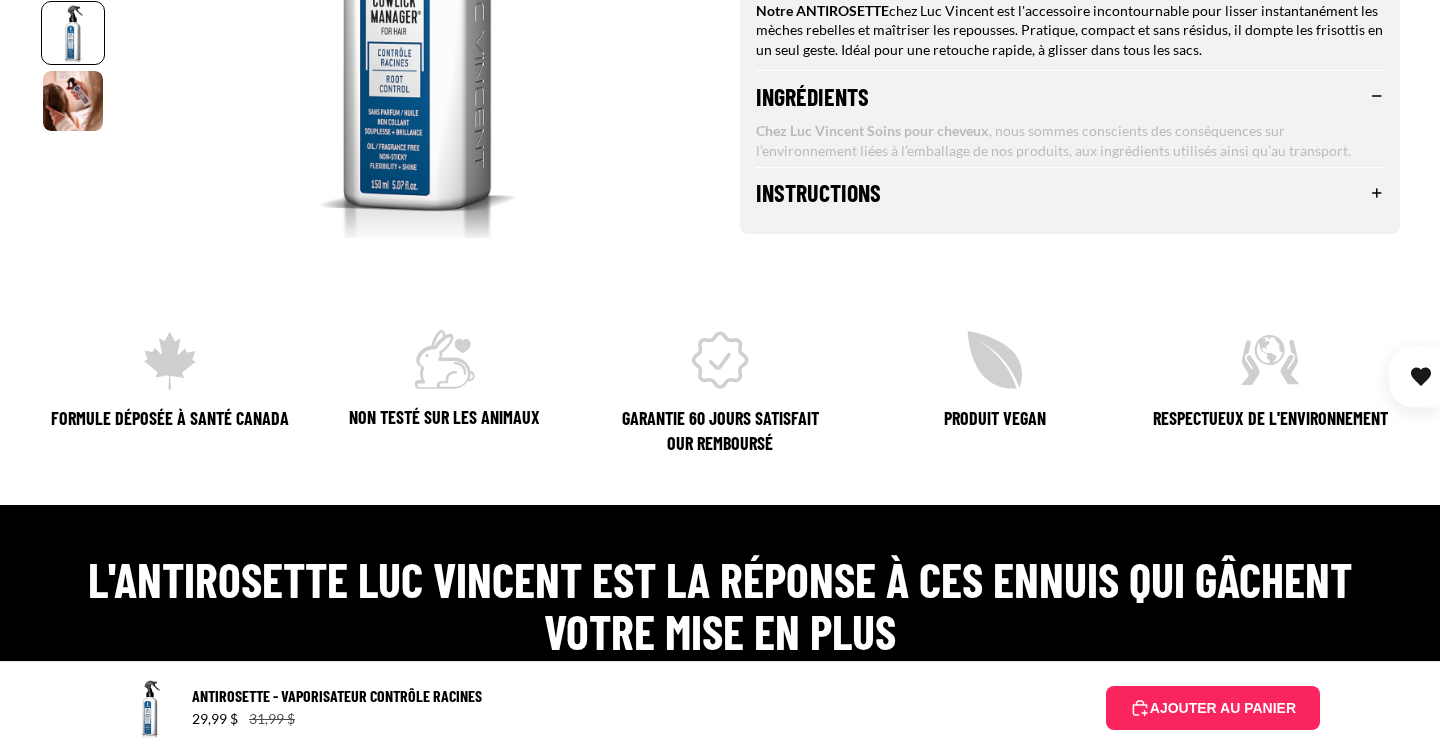 scroll, scrollTop: 1208, scrollLeft: 0, axis: vertical 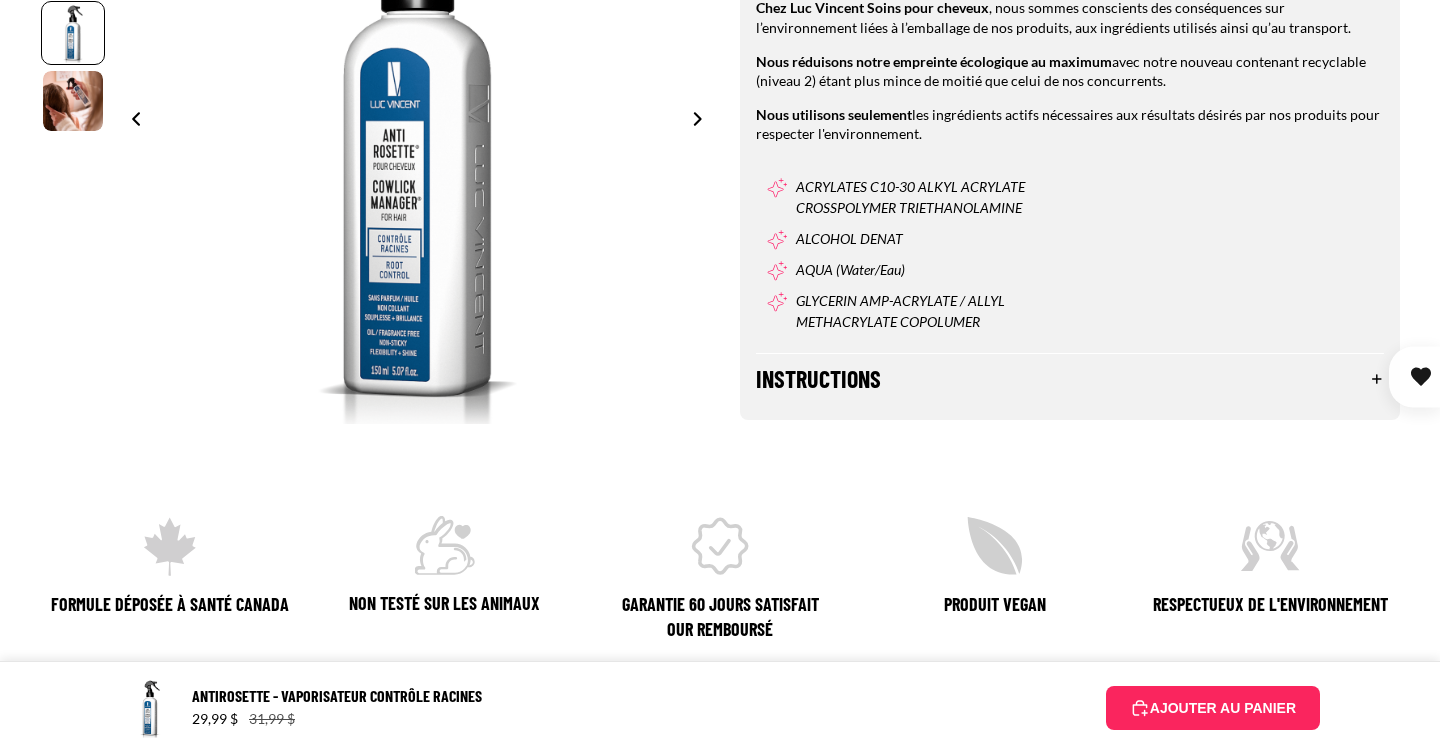 click on "Instructions" at bounding box center (1070, 379) 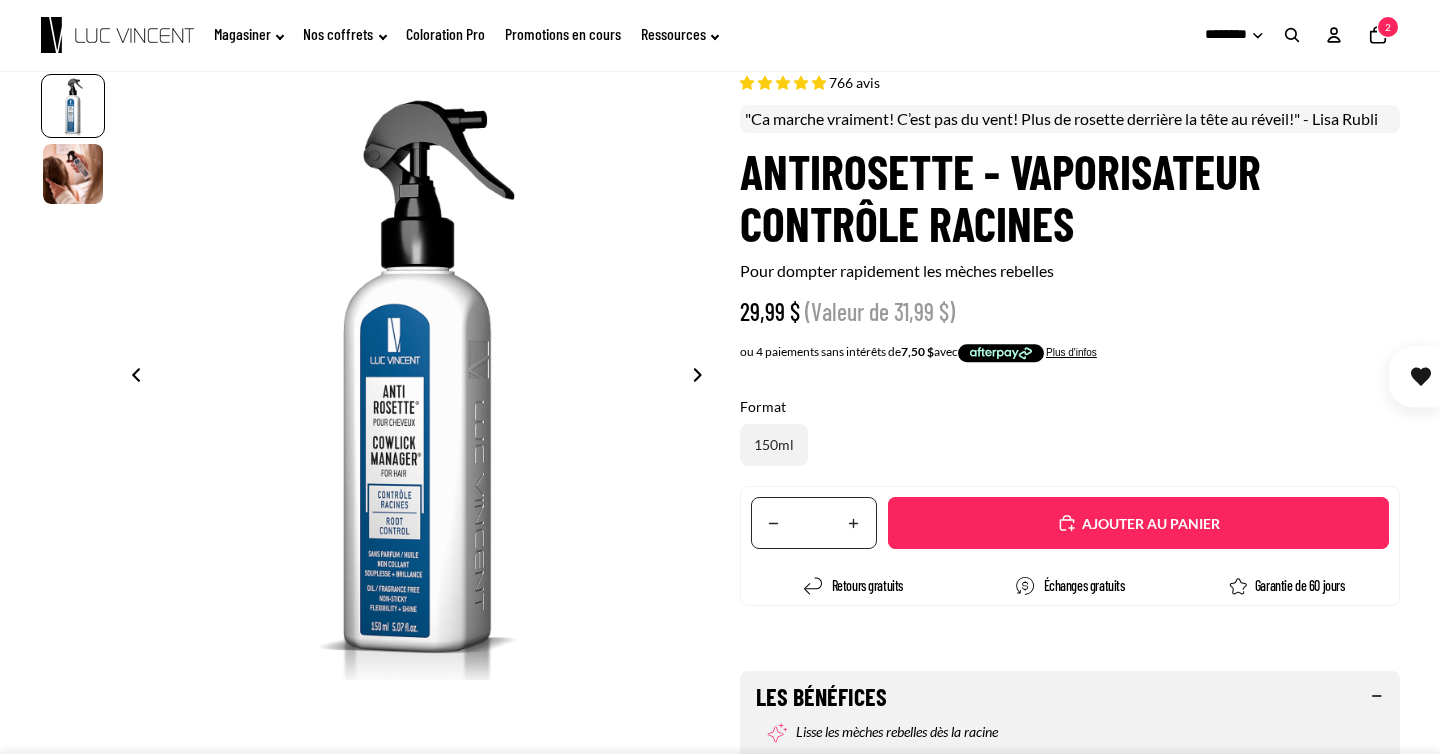scroll, scrollTop: 0, scrollLeft: 0, axis: both 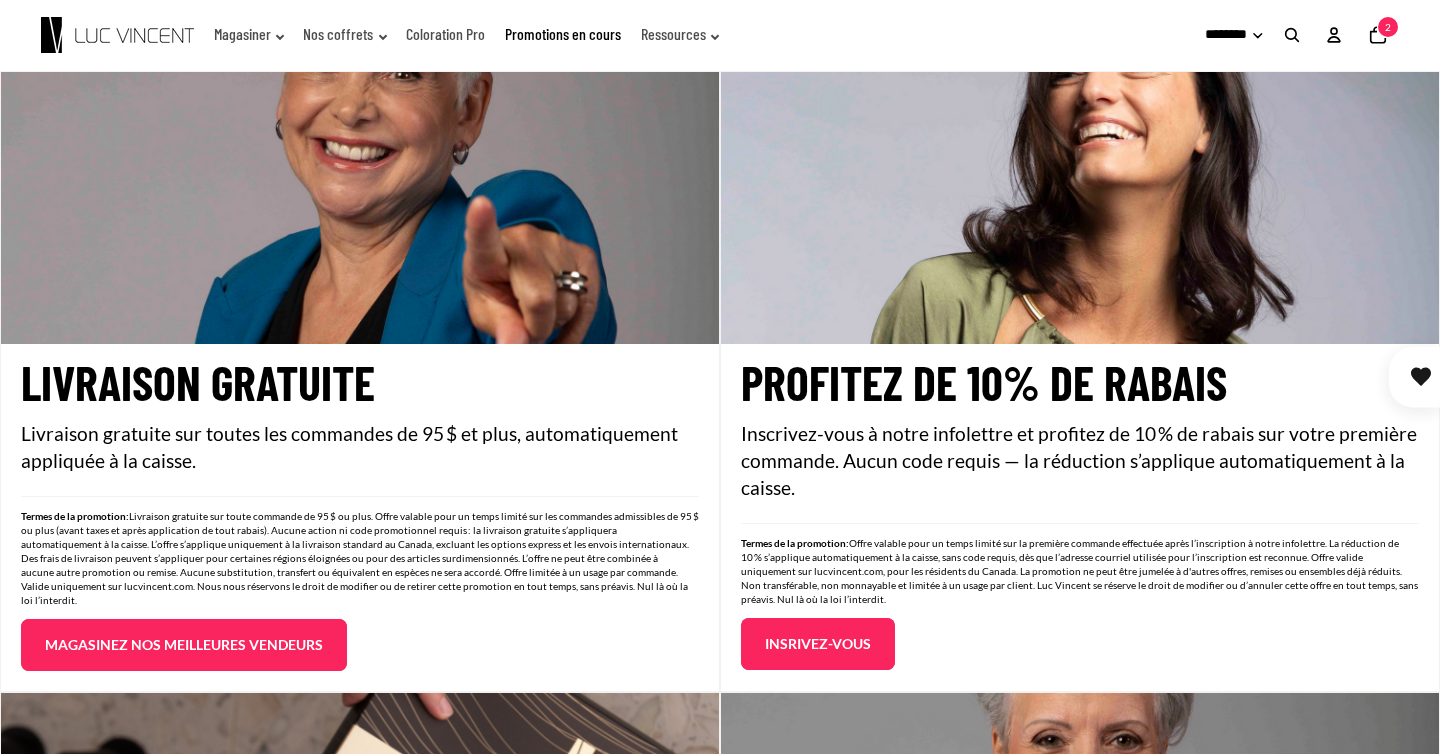 click at bounding box center [1292, 35] 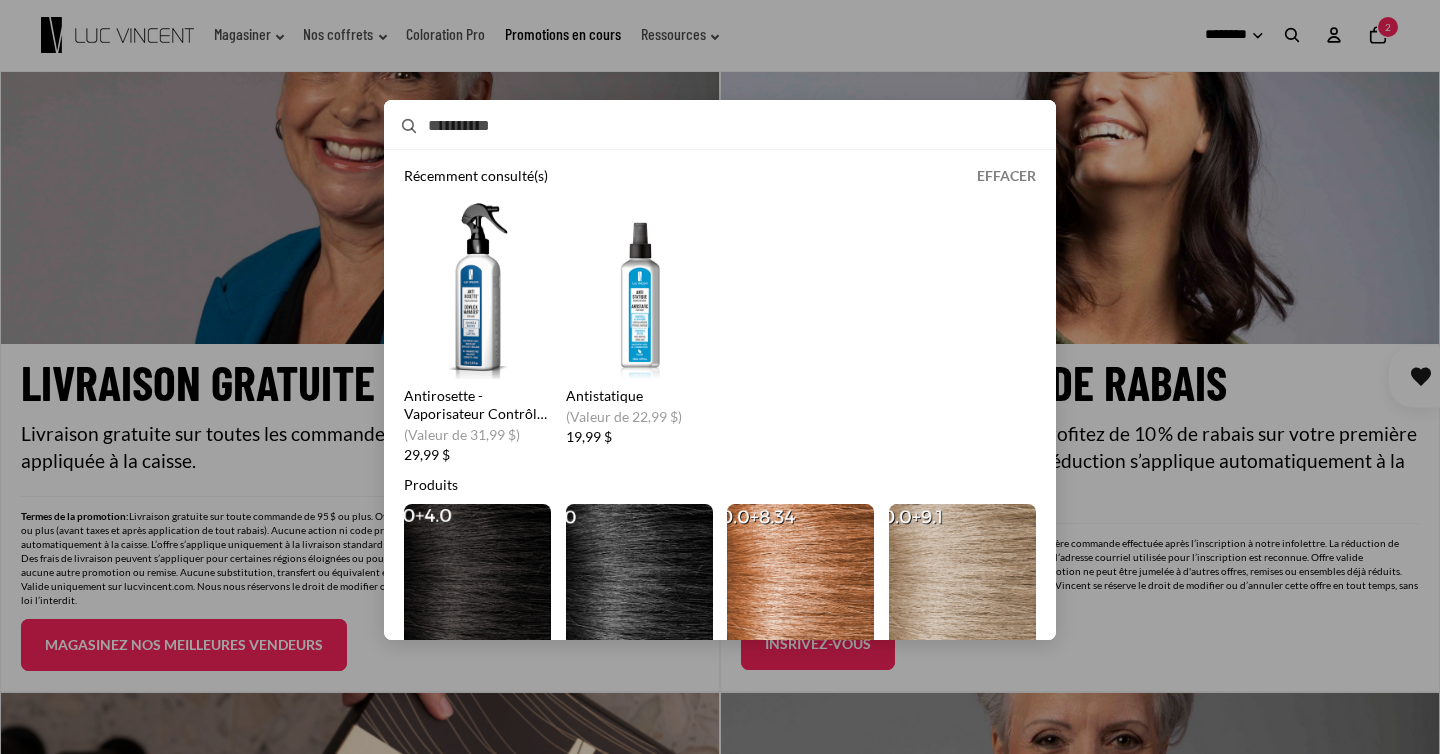 click on "Rechercher" at bounding box center [698, 126] 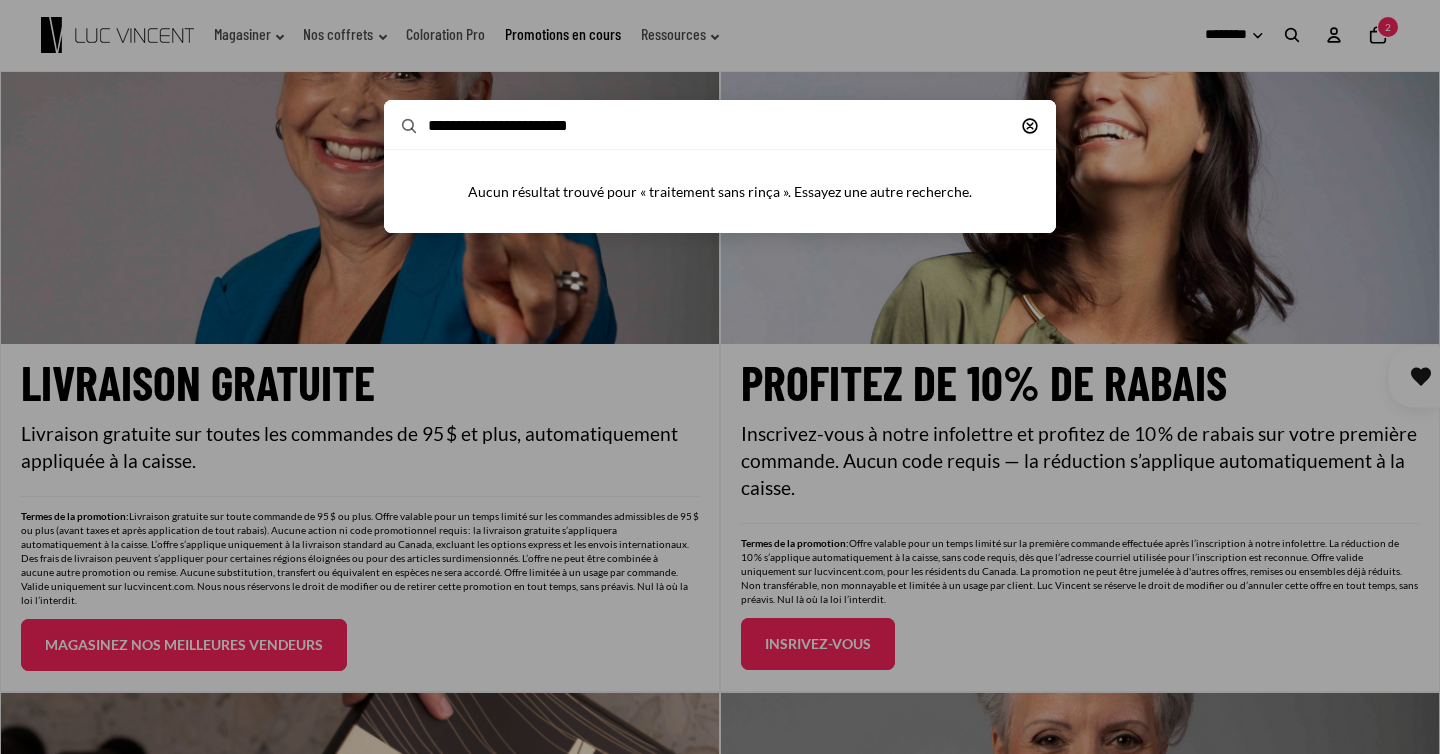 type on "**********" 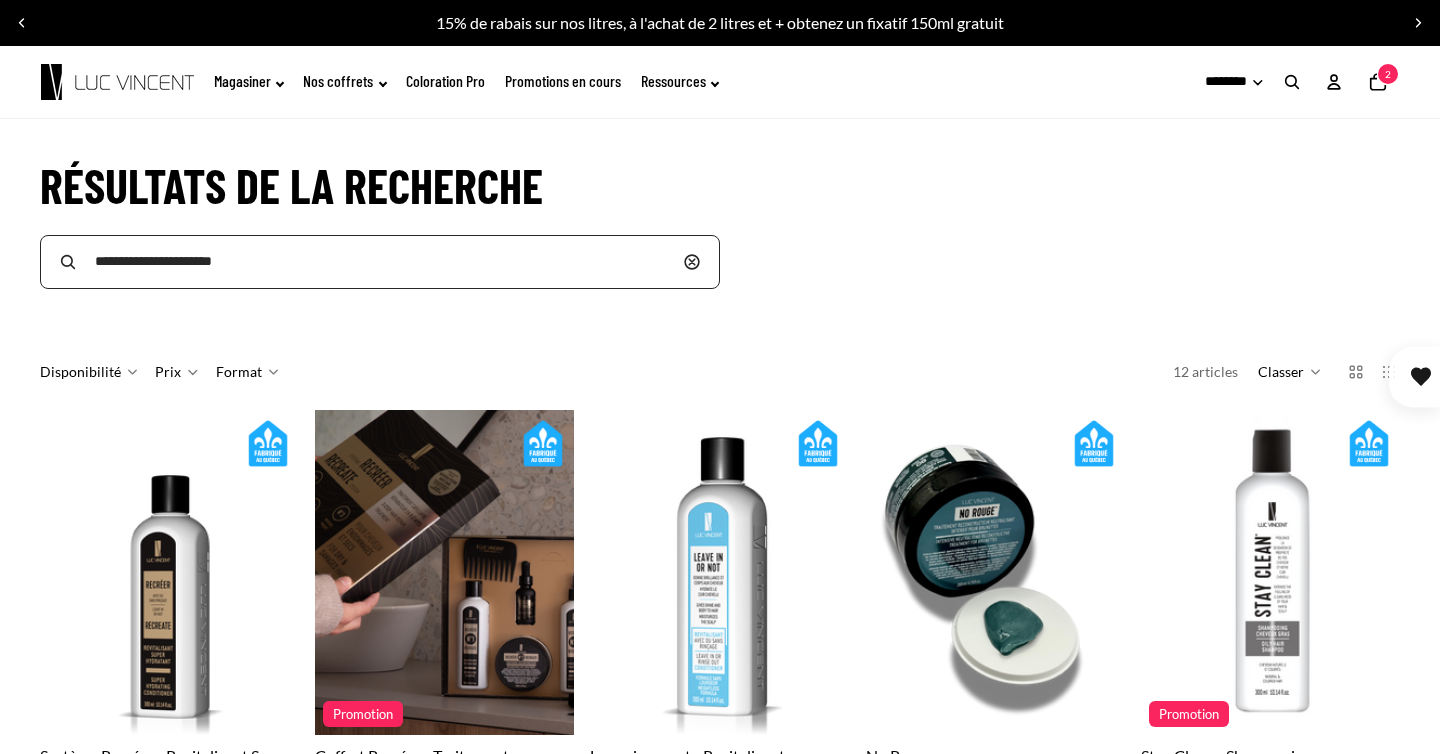 scroll, scrollTop: 192, scrollLeft: 0, axis: vertical 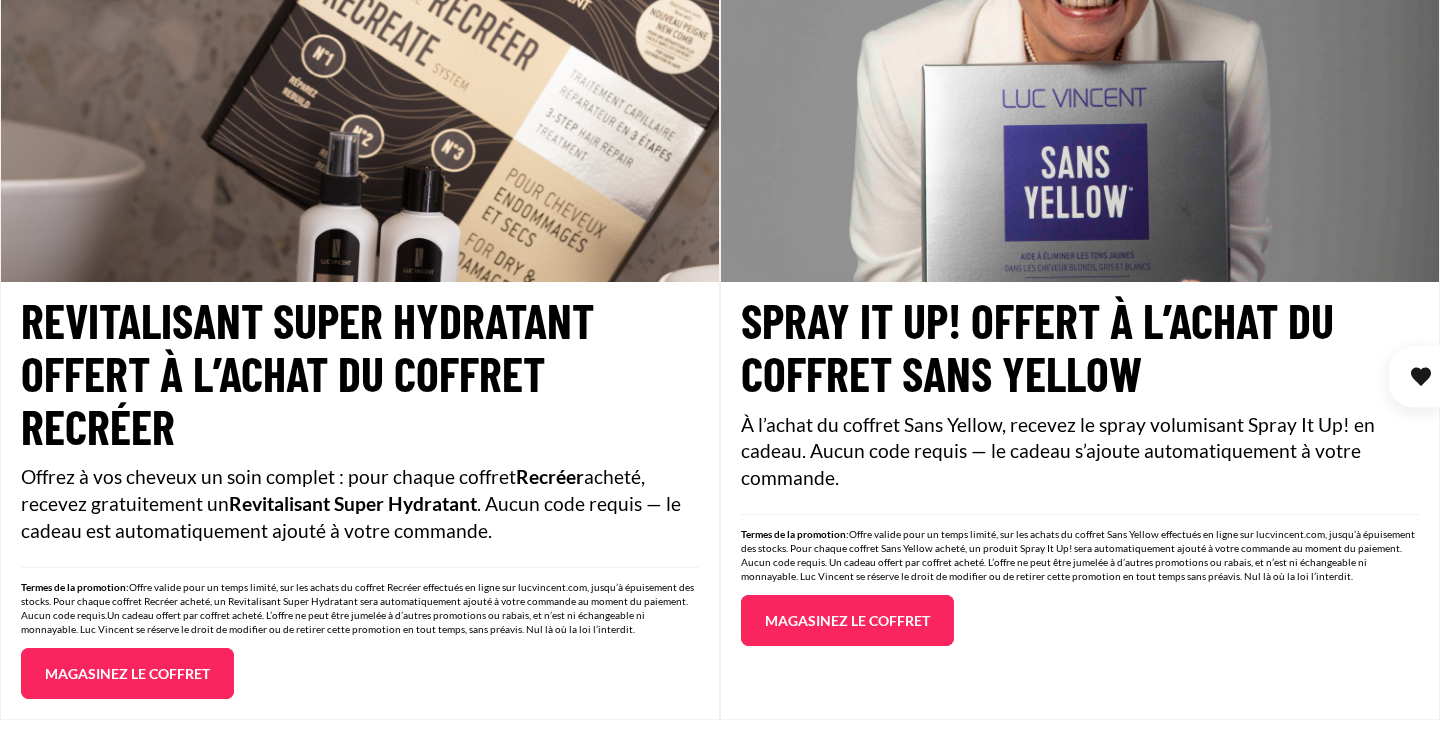 click on "Magasinez le coffret" at bounding box center [127, 674] 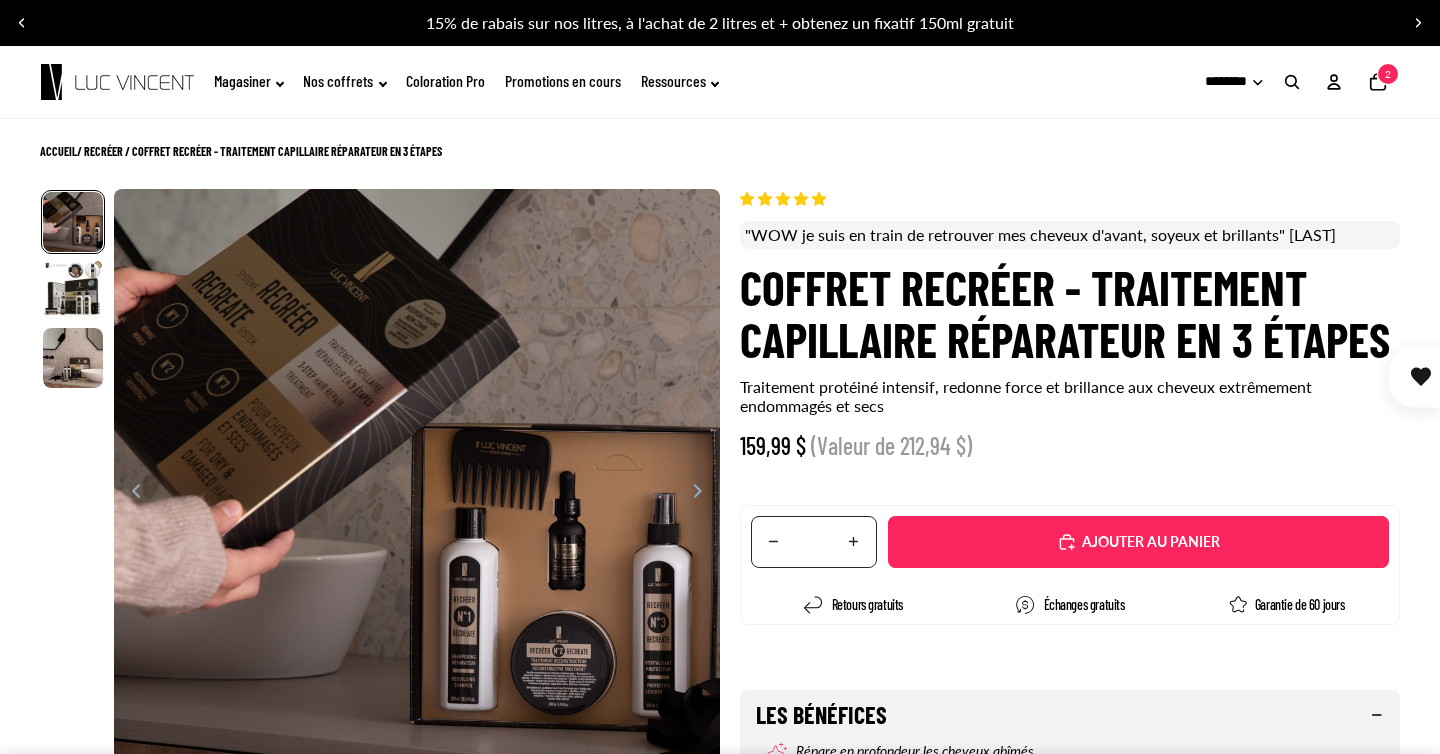 scroll, scrollTop: 60, scrollLeft: 0, axis: vertical 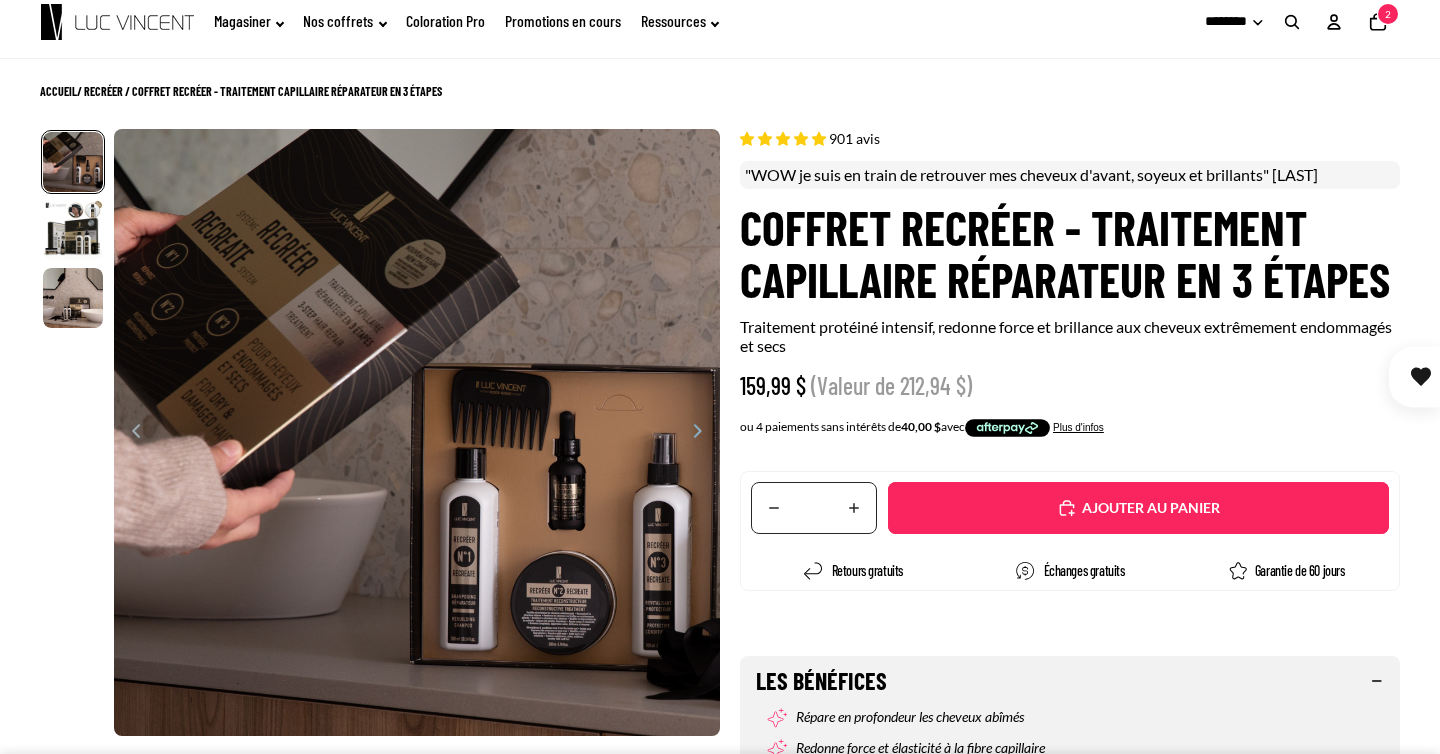 select on "**********" 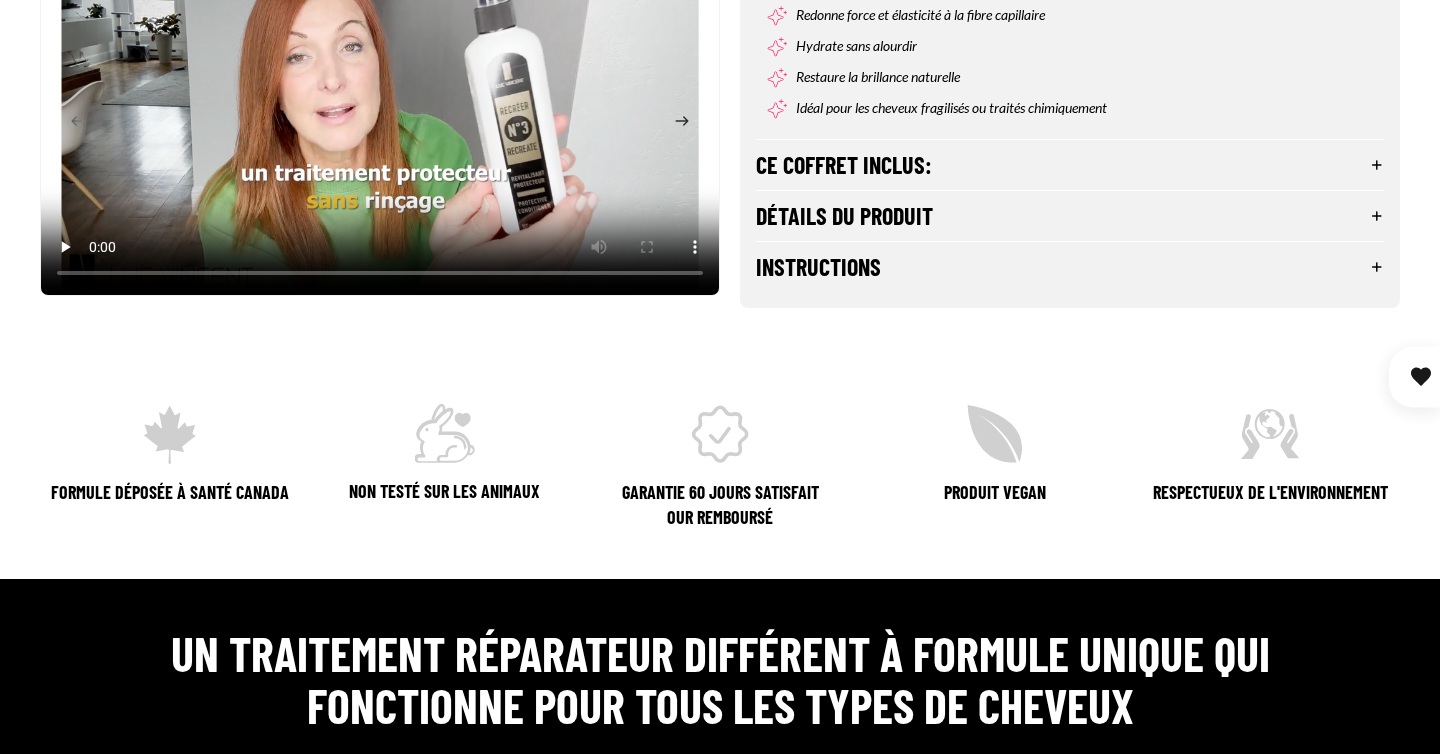 scroll, scrollTop: 0, scrollLeft: 0, axis: both 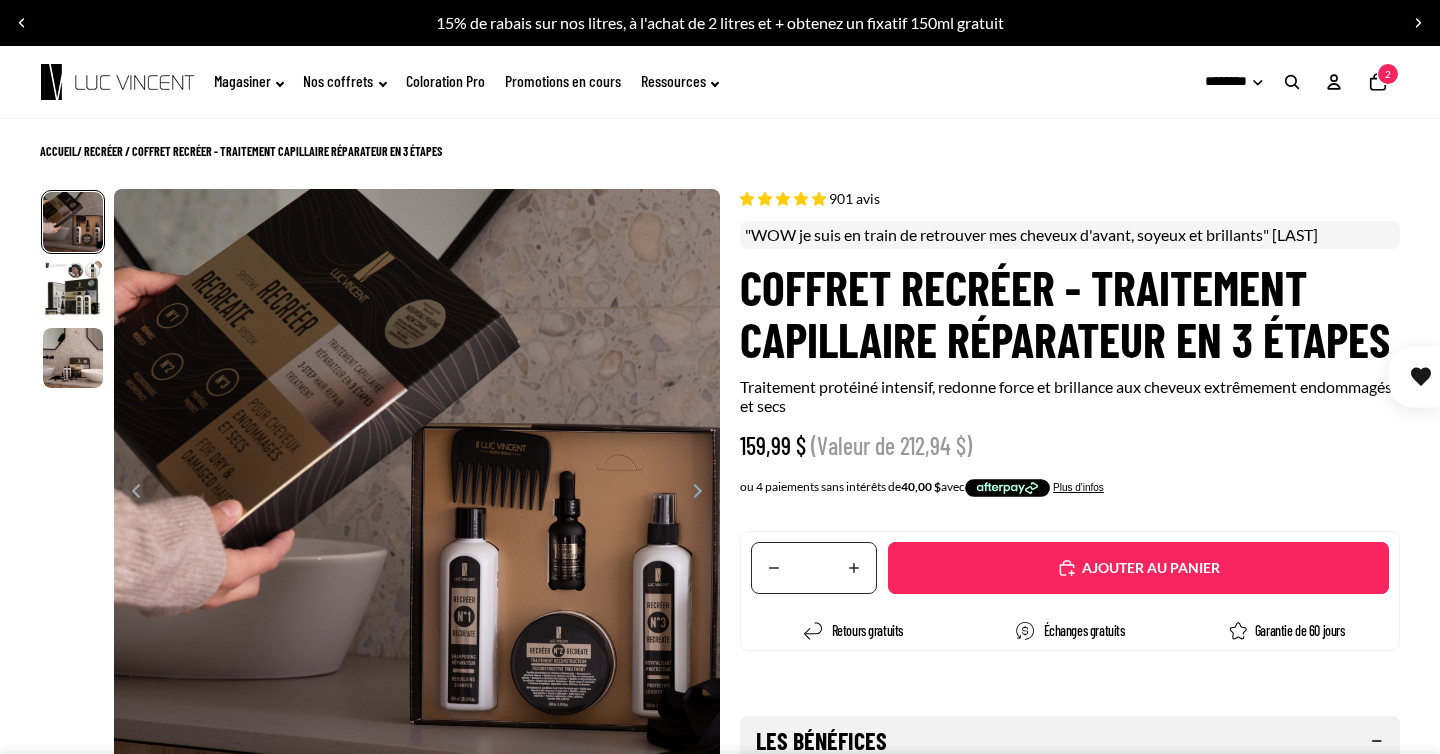 click on "Coloration Pro" 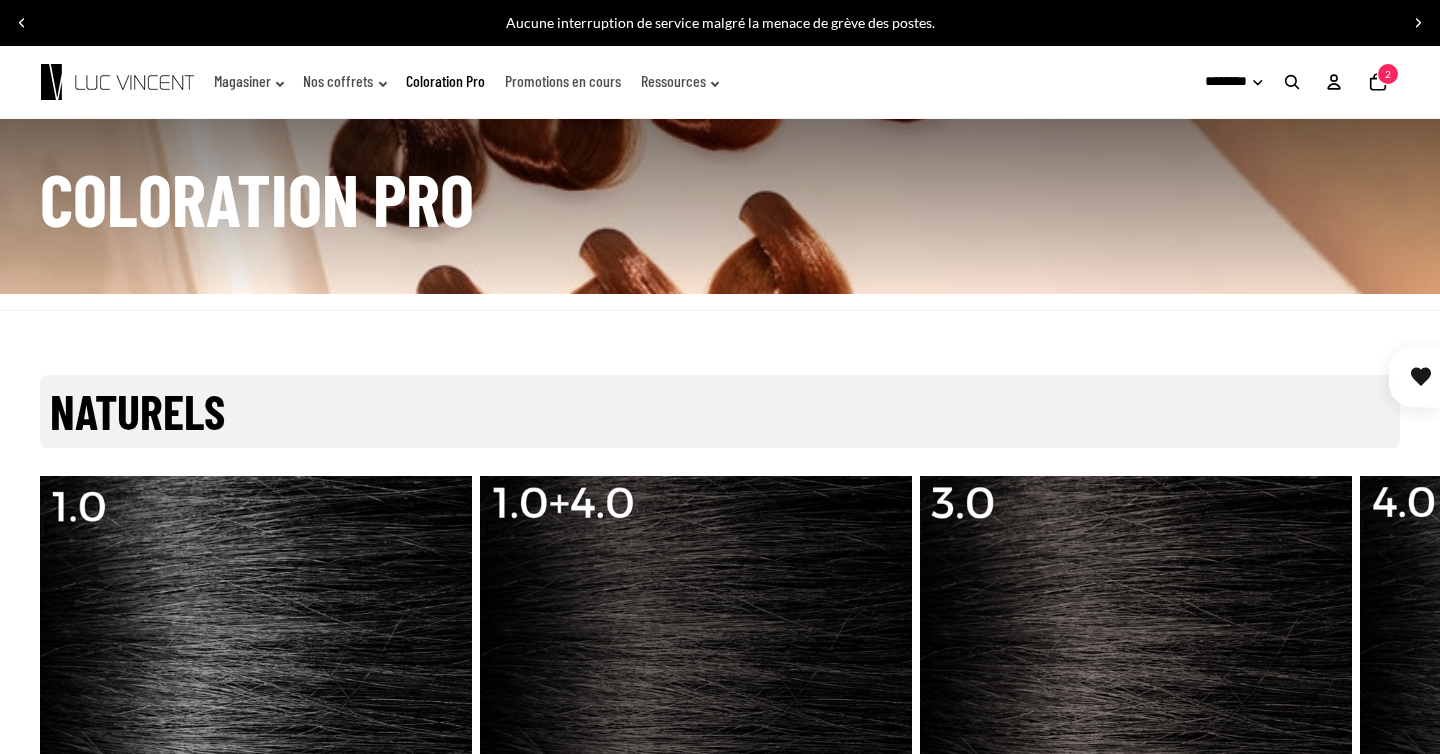 scroll, scrollTop: 0, scrollLeft: 0, axis: both 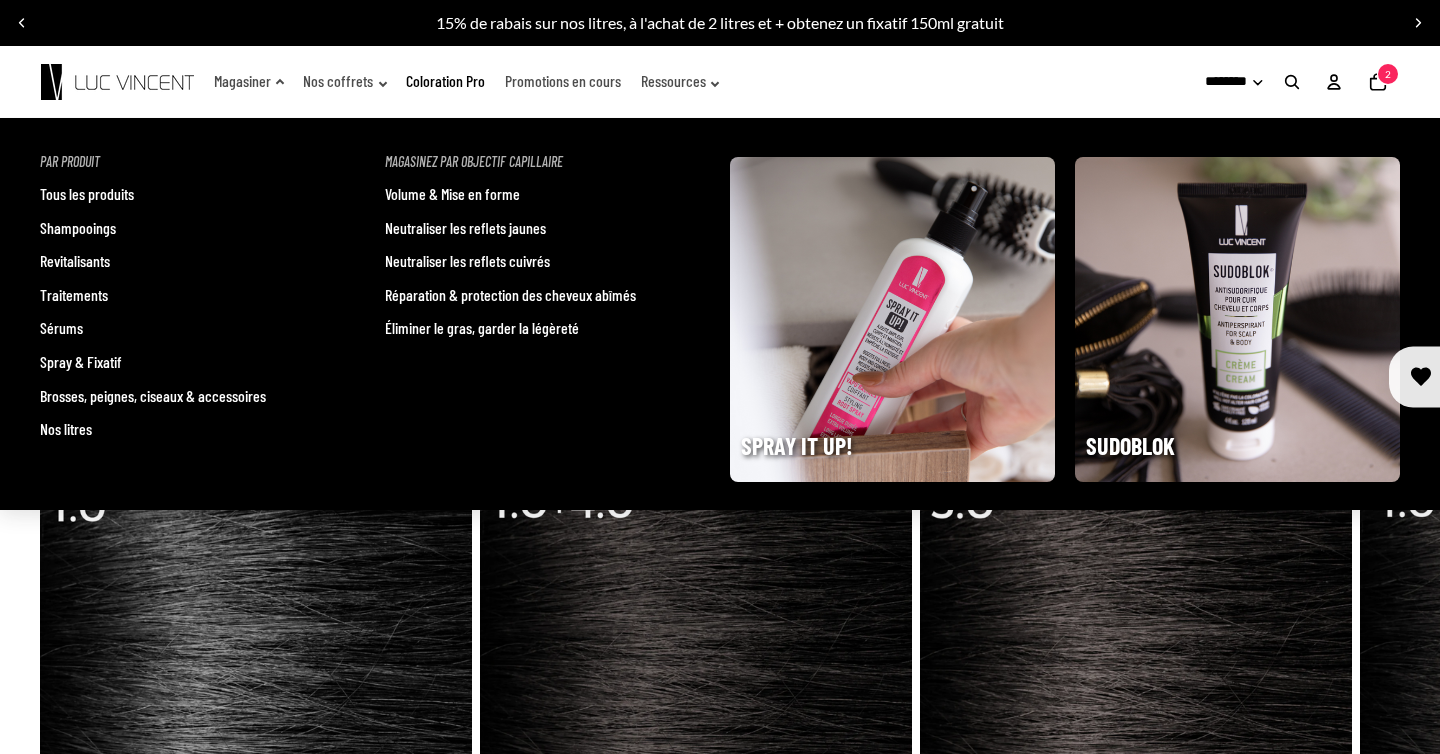click on "Spray & Fixatif" at bounding box center (81, 362) 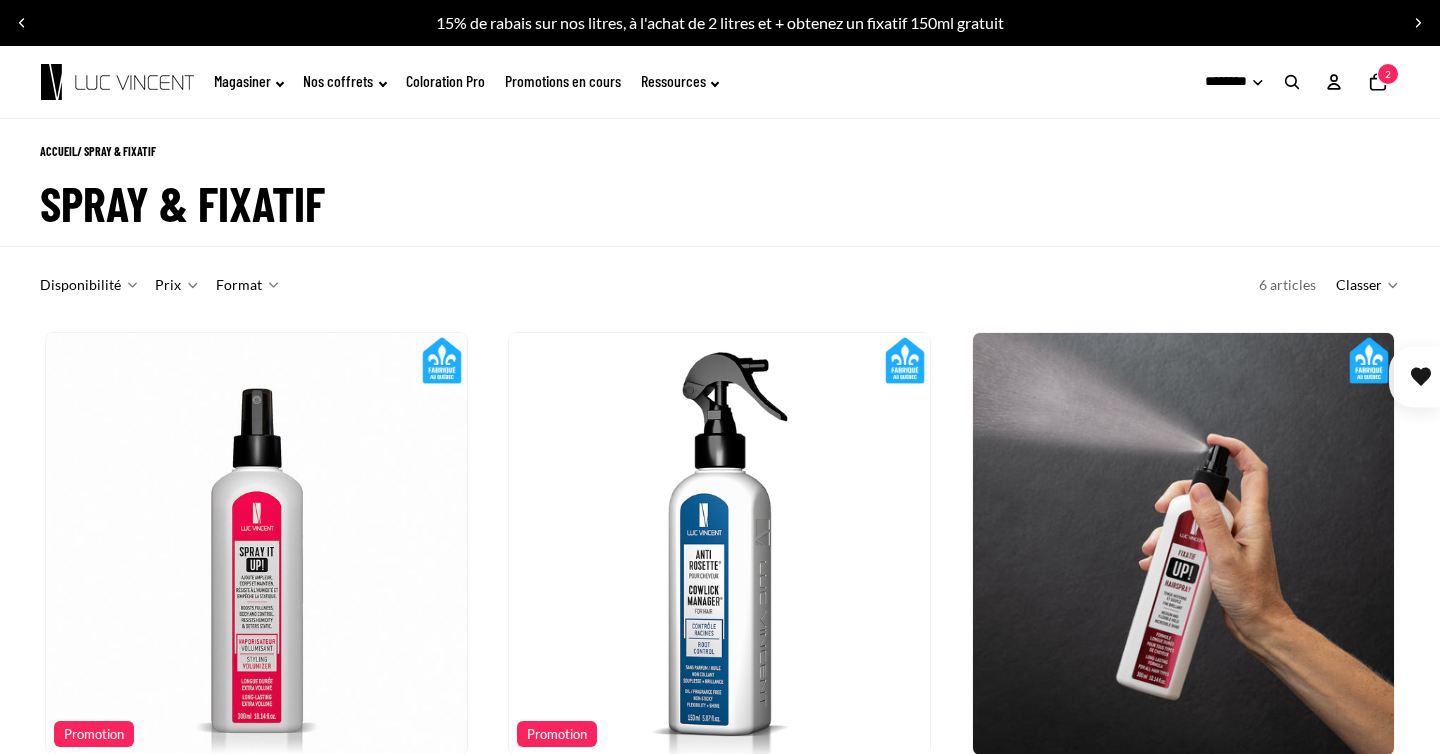 scroll, scrollTop: 220, scrollLeft: 0, axis: vertical 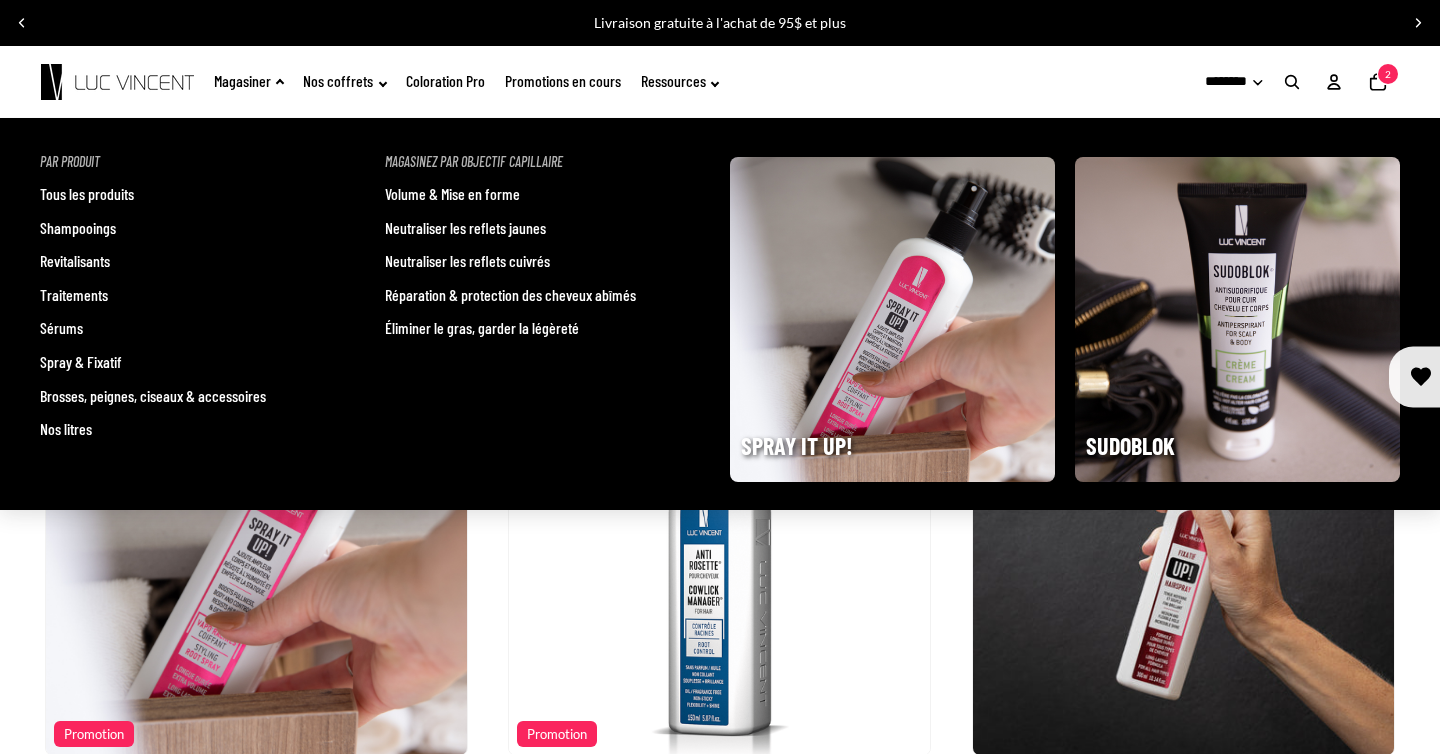 click on "Brosses, peignes, ciseaux & accessoires" at bounding box center (153, 396) 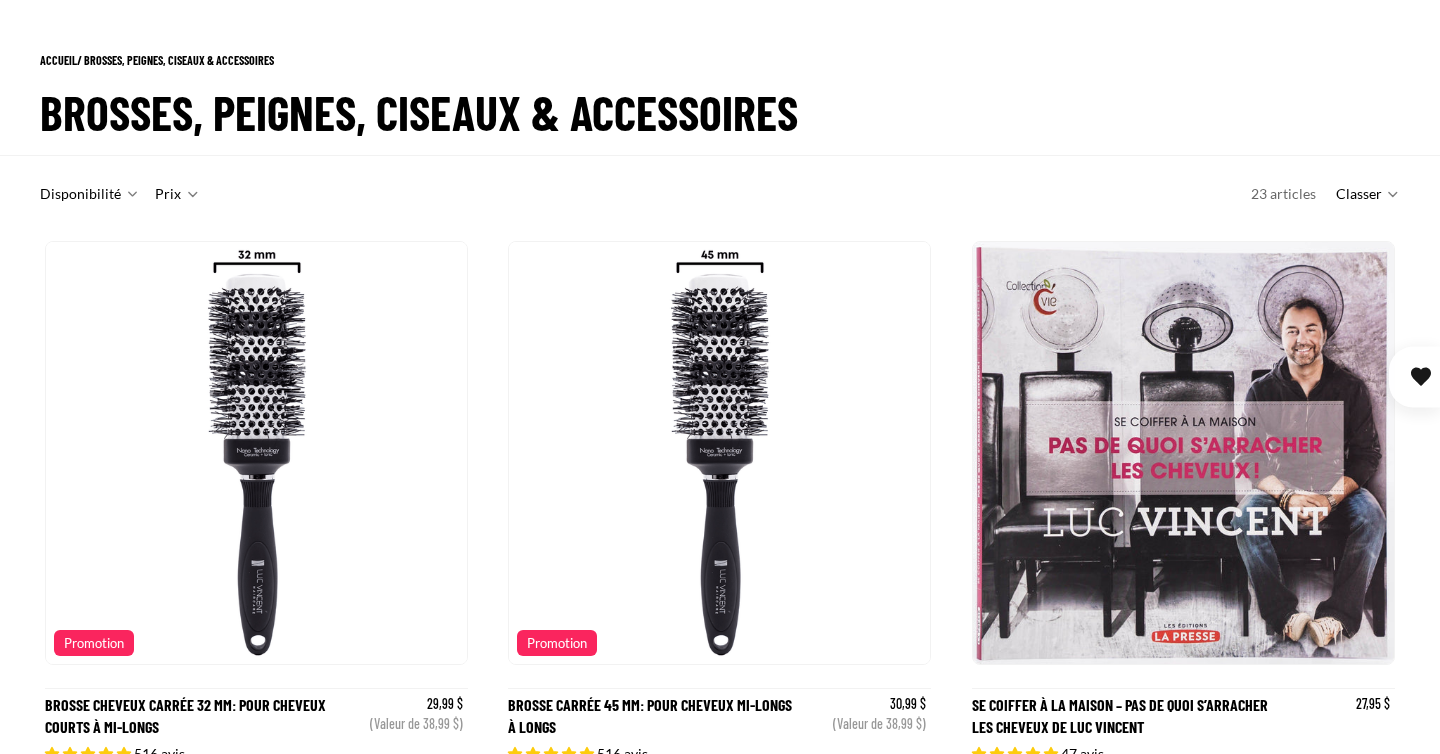 scroll, scrollTop: 491, scrollLeft: 0, axis: vertical 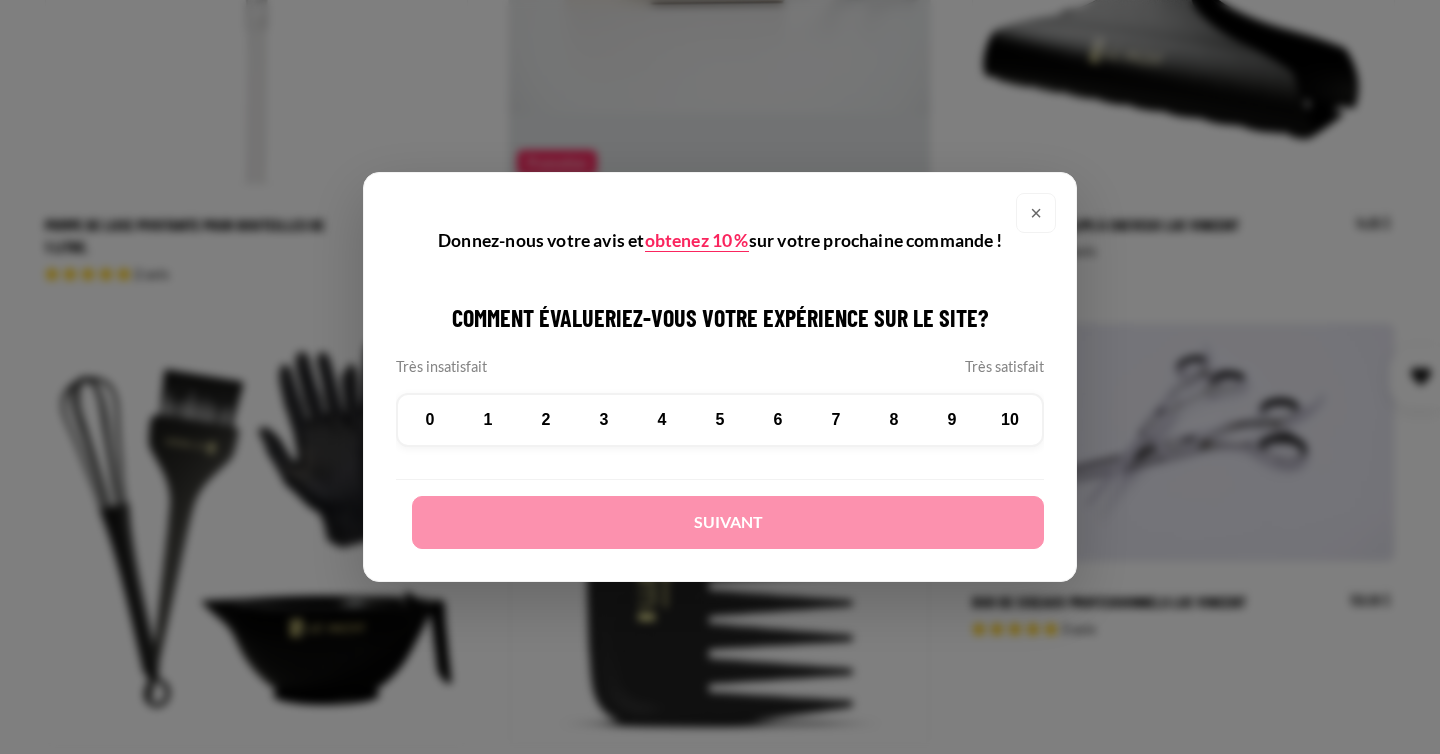 click on "10" at bounding box center (1010, 420) 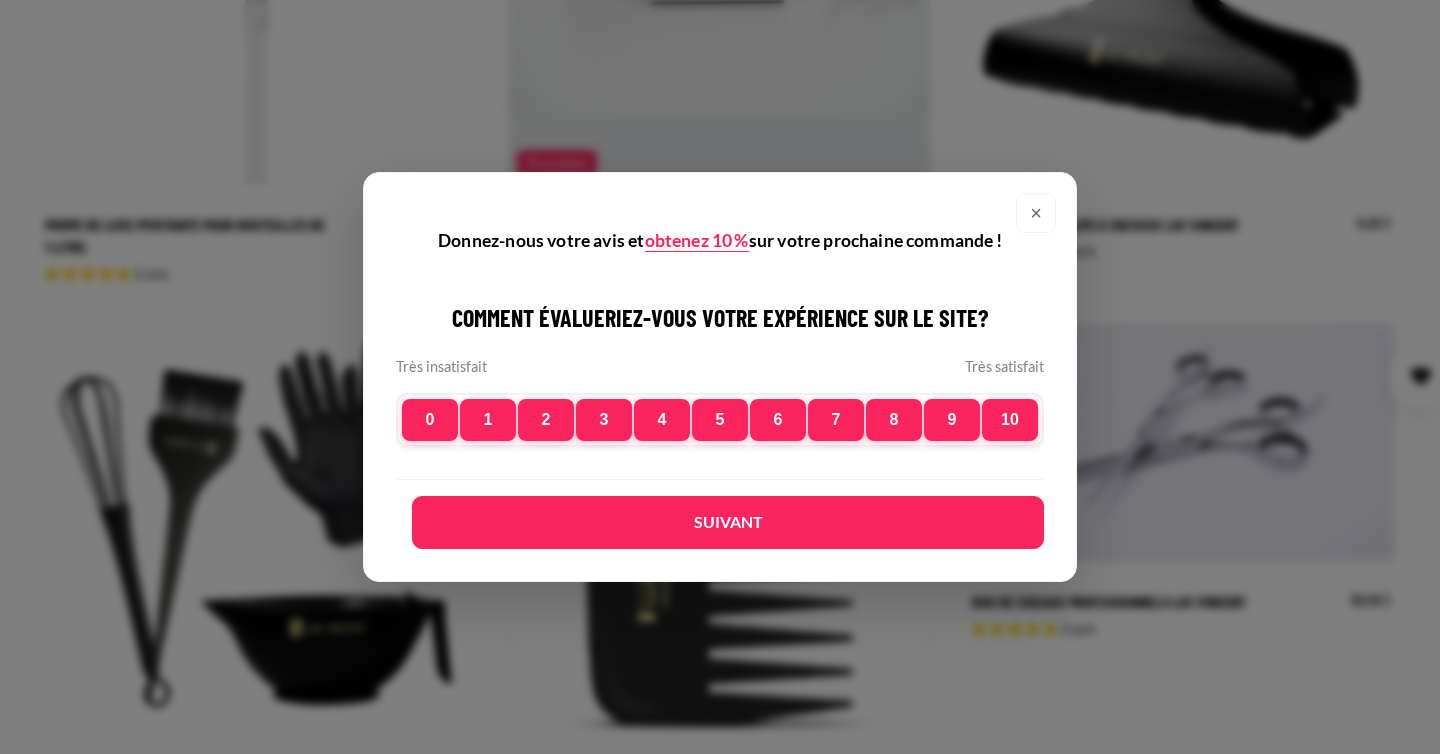 click on "Suivant" at bounding box center (728, 522) 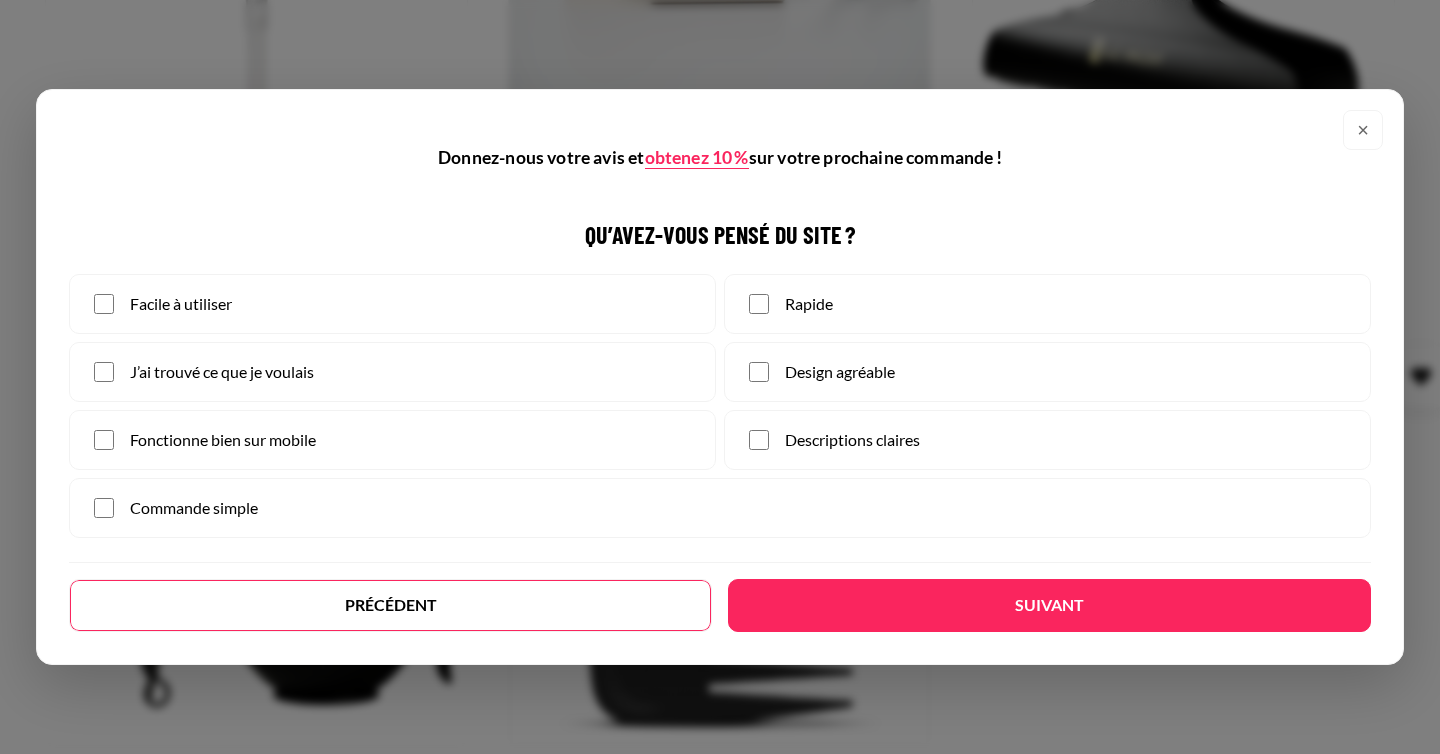 click on "×" at bounding box center (1363, 130) 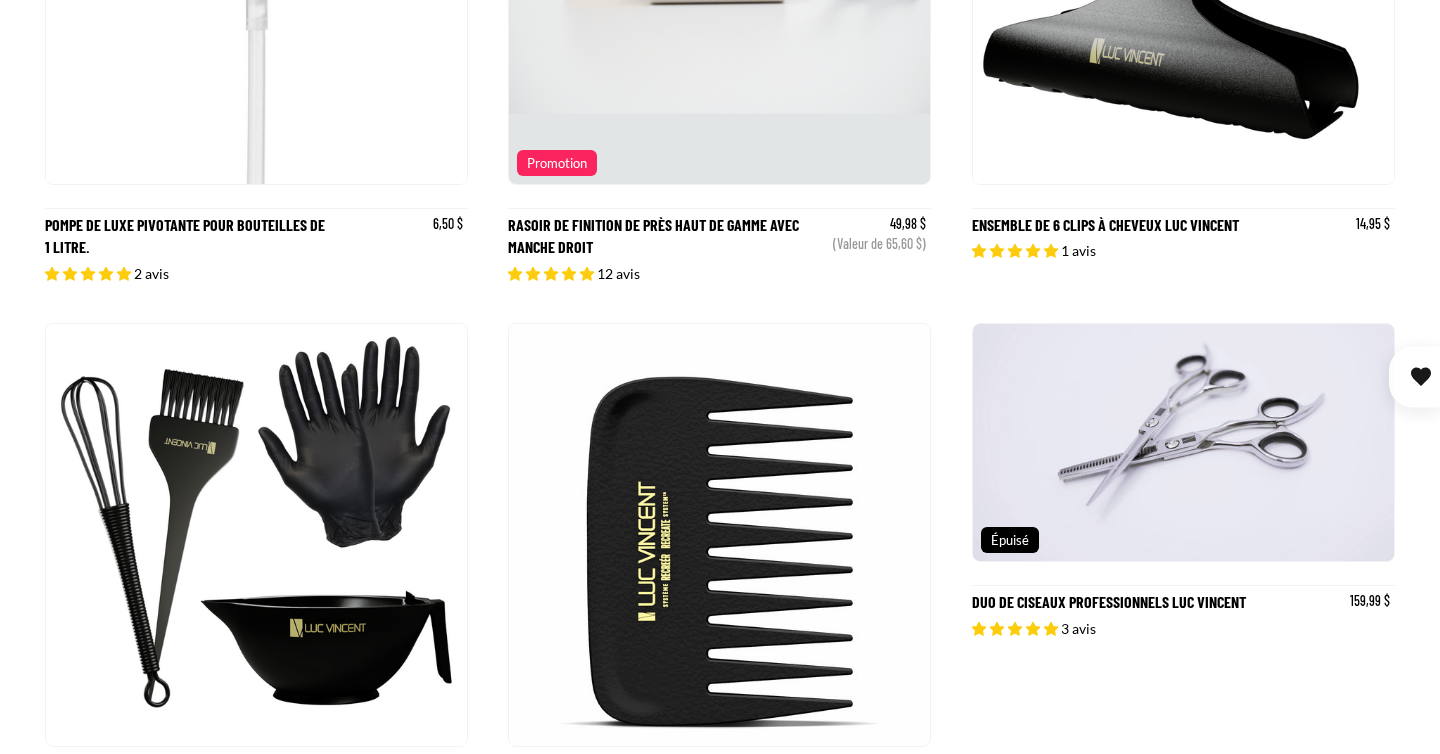scroll, scrollTop: 0, scrollLeft: 422, axis: horizontal 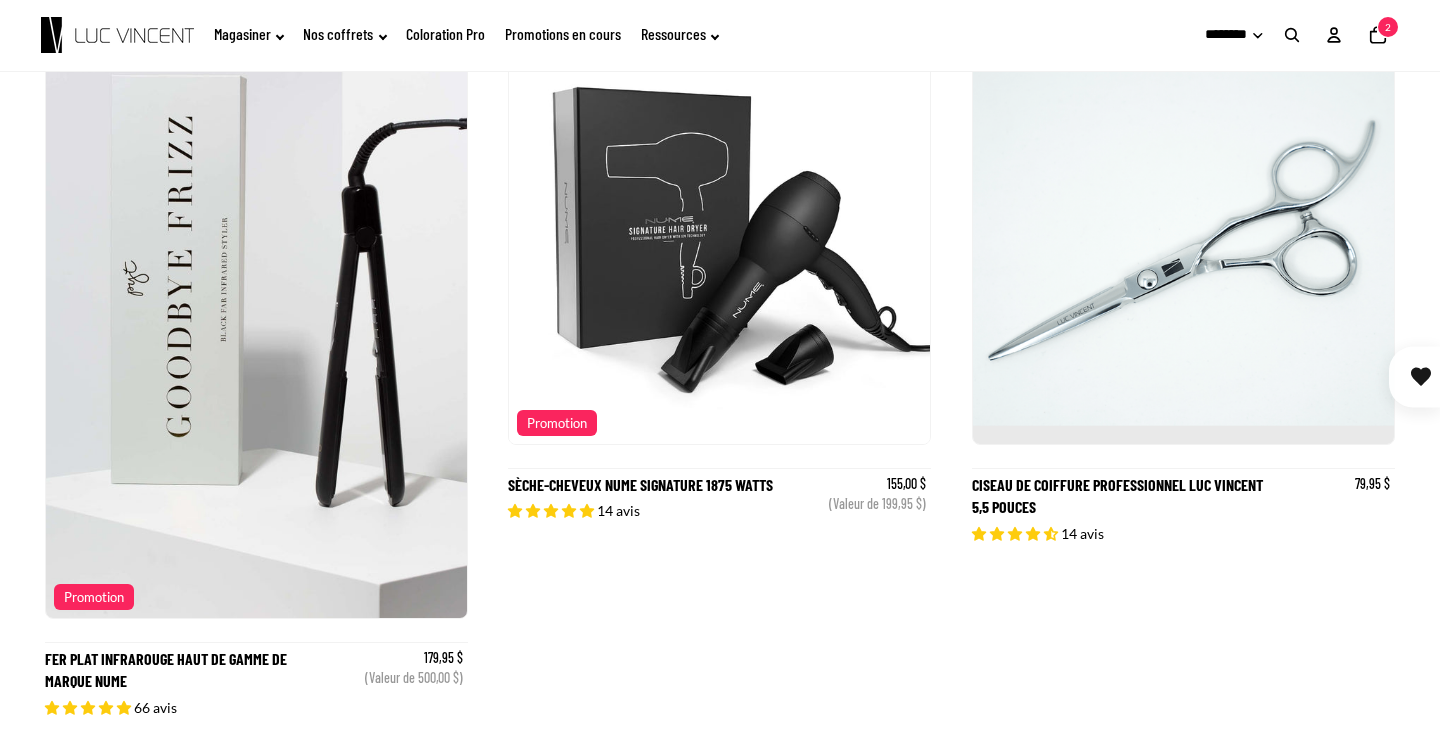click 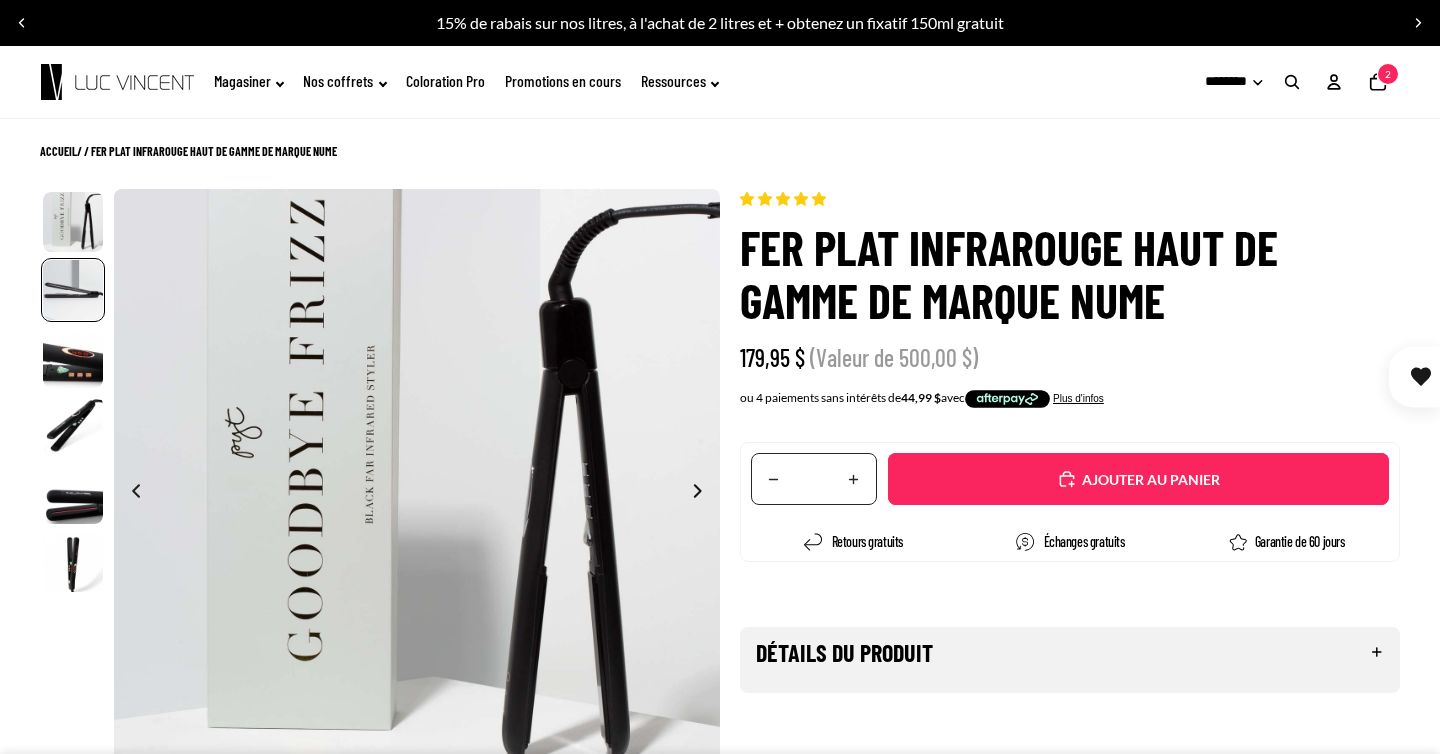 scroll, scrollTop: 0, scrollLeft: 0, axis: both 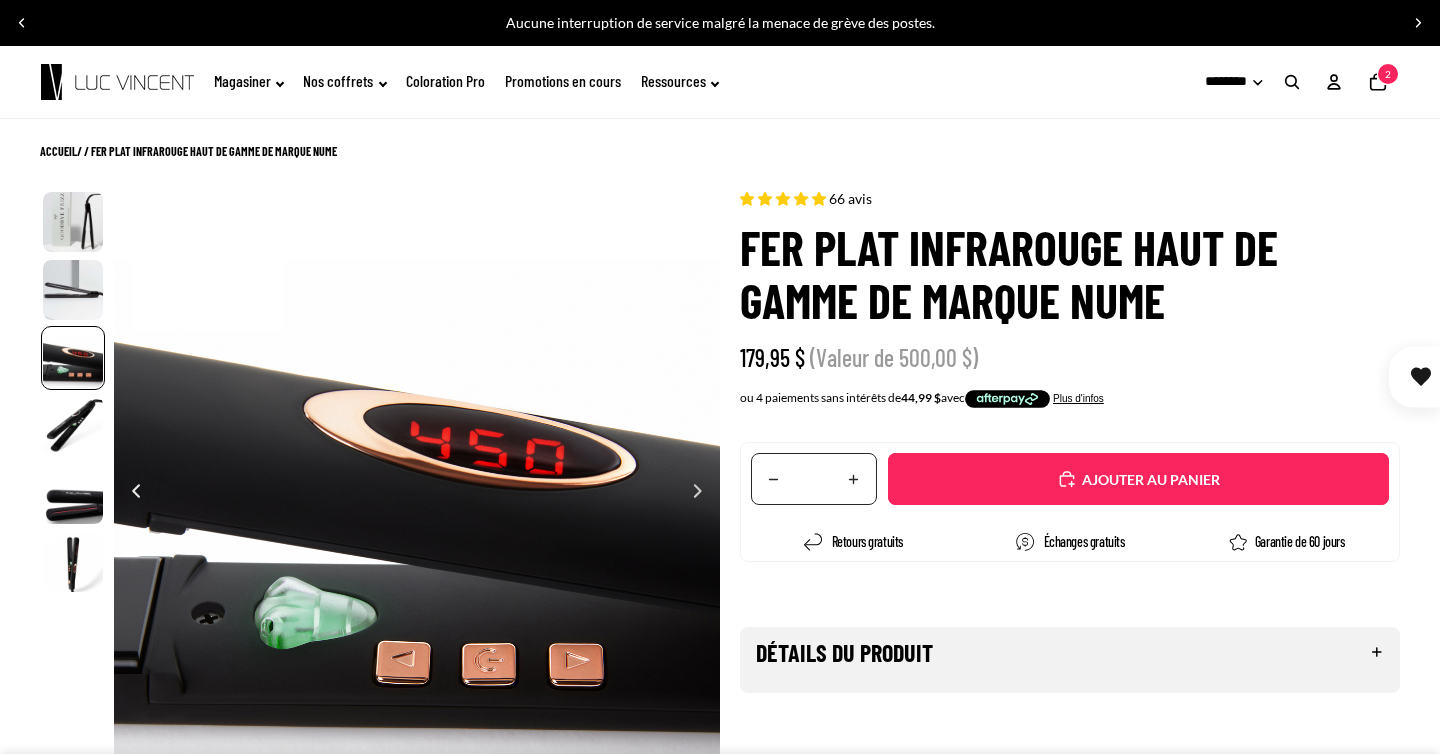 select on "**********" 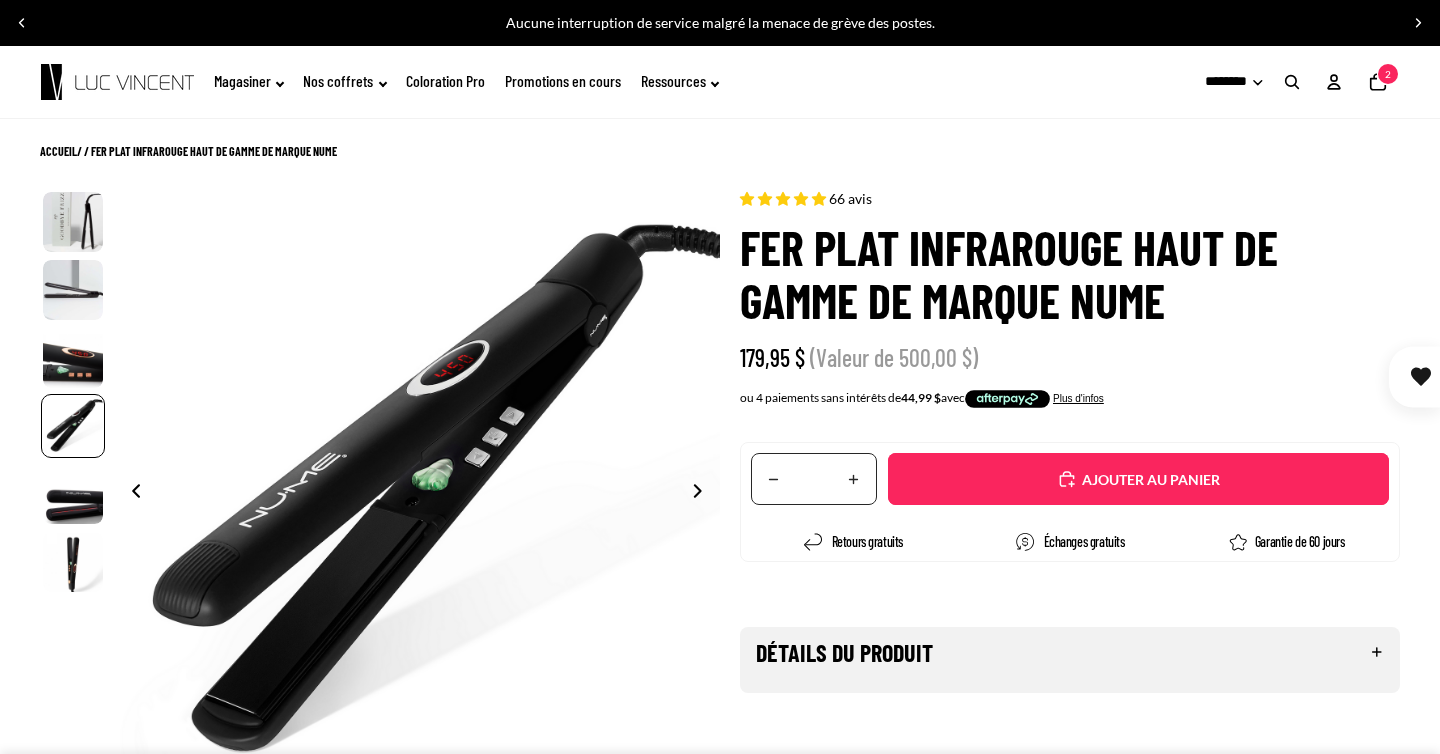 scroll, scrollTop: 0, scrollLeft: 1821, axis: horizontal 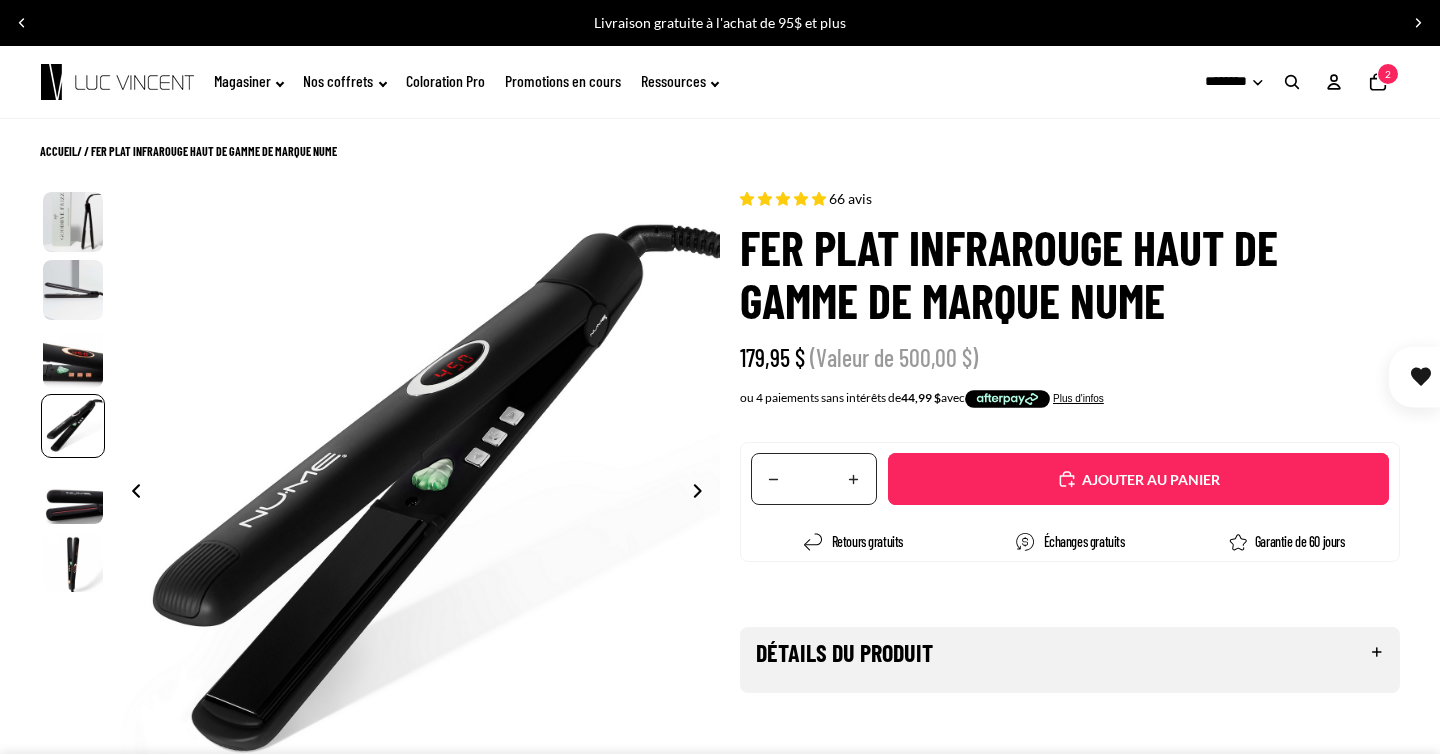 click 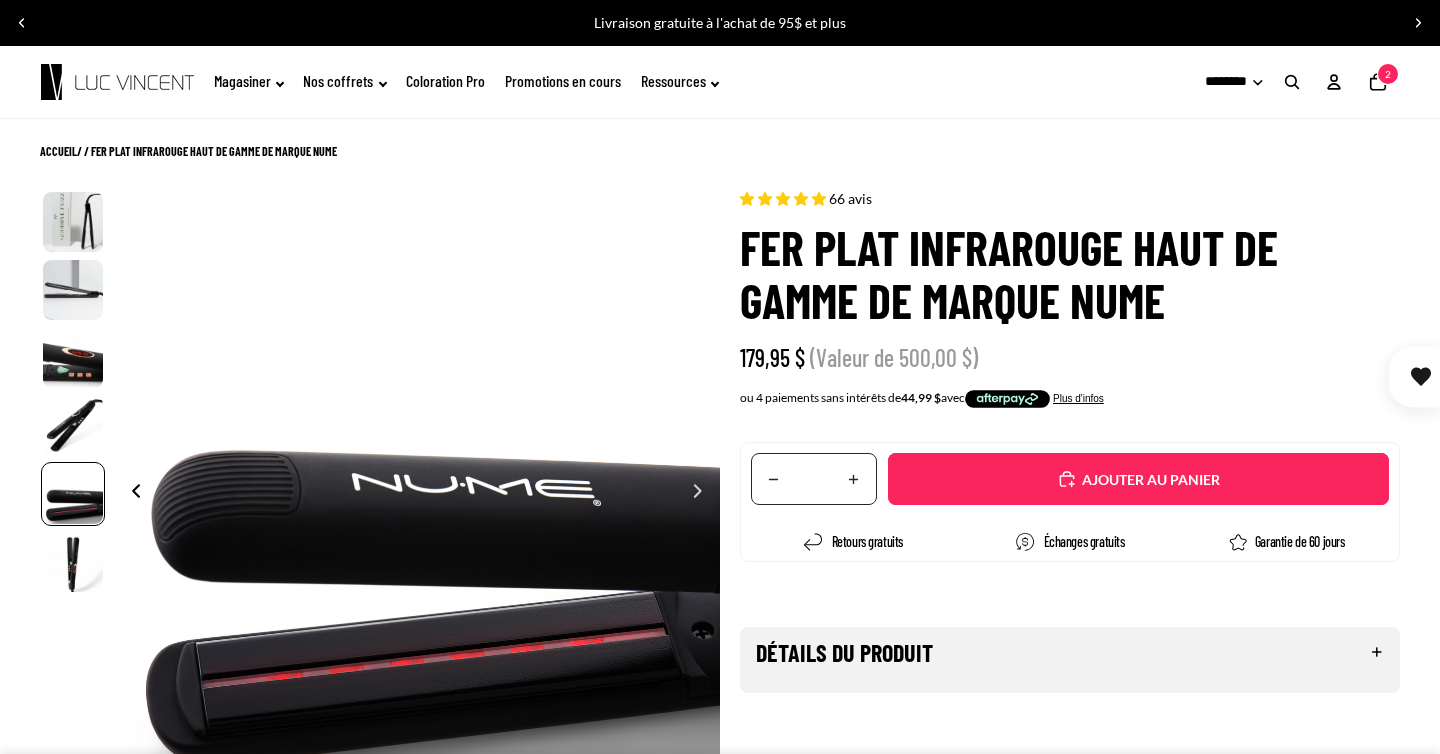 scroll, scrollTop: 0, scrollLeft: 2428, axis: horizontal 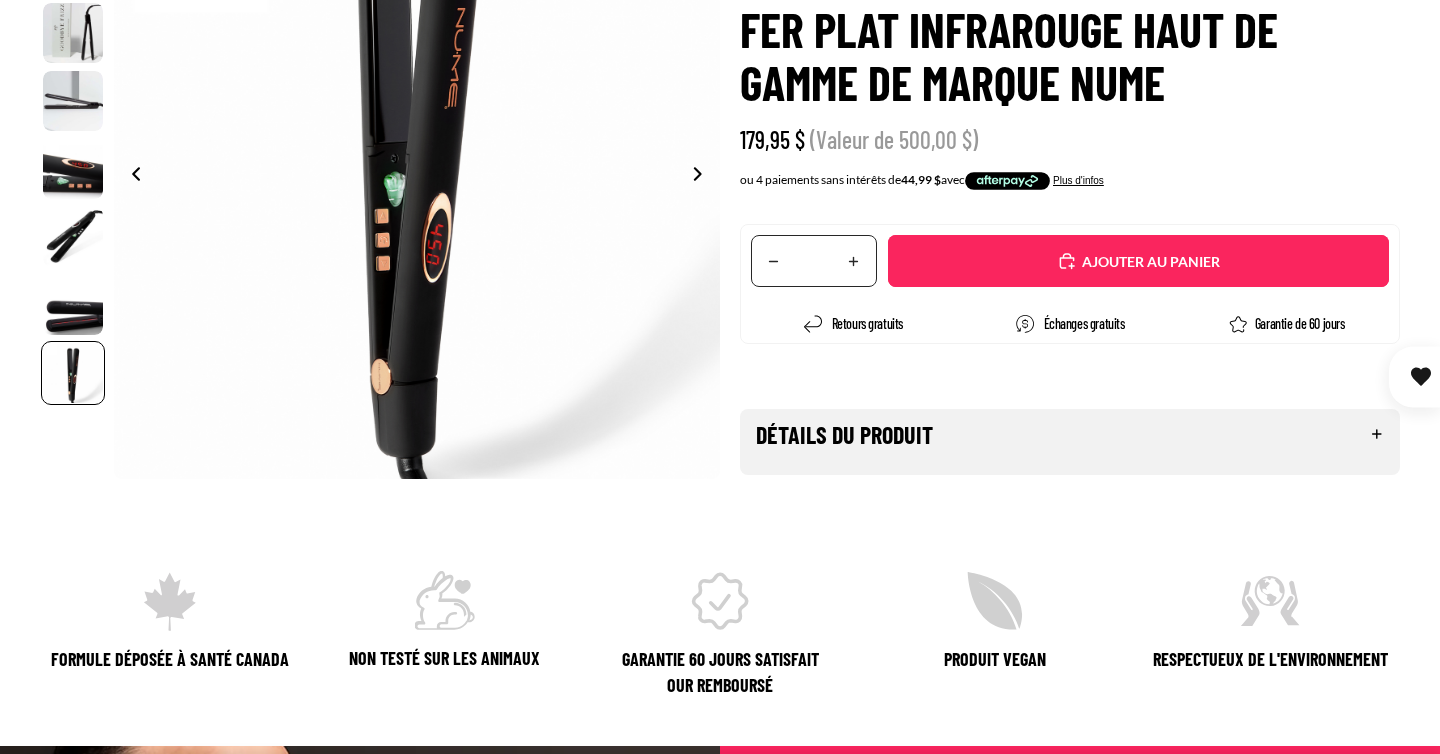 click on "Détails du produit" at bounding box center (1070, 434) 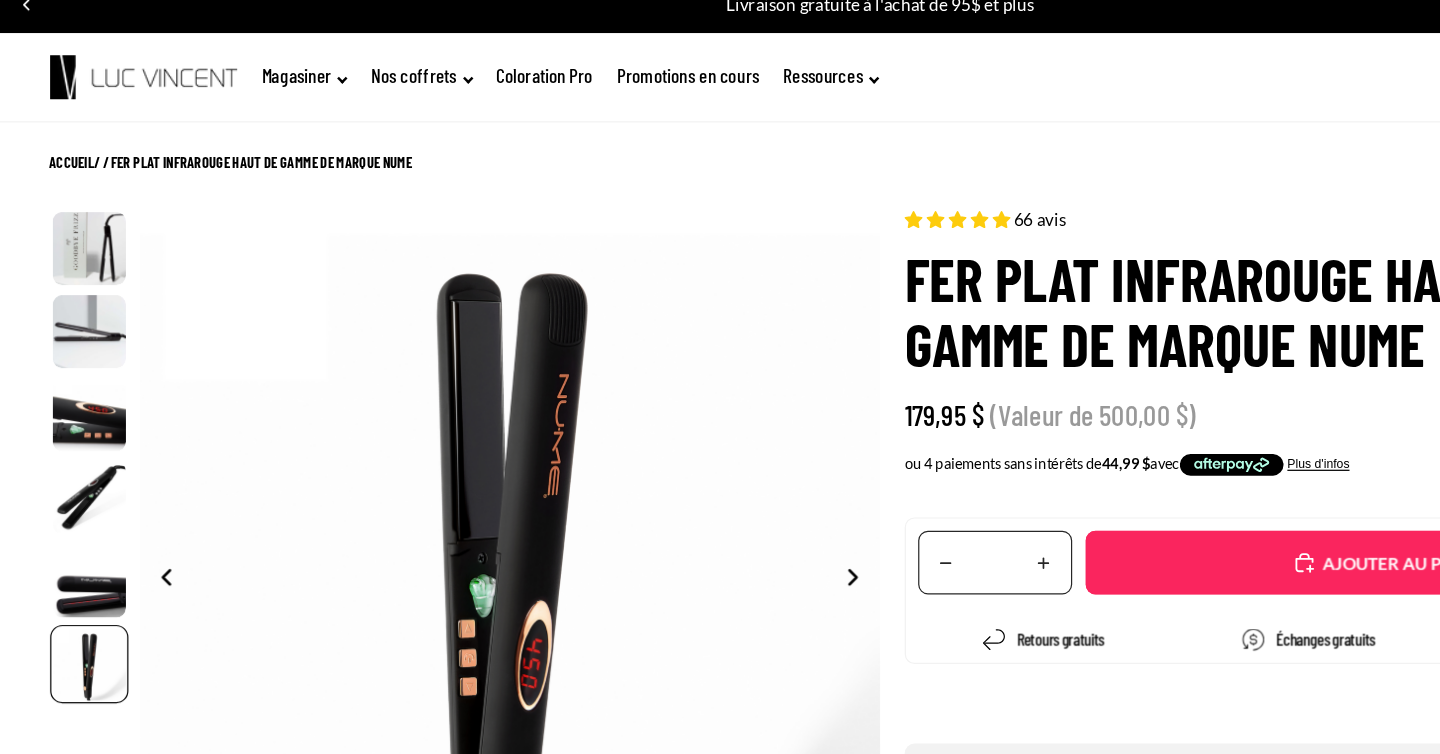 scroll, scrollTop: 15, scrollLeft: 0, axis: vertical 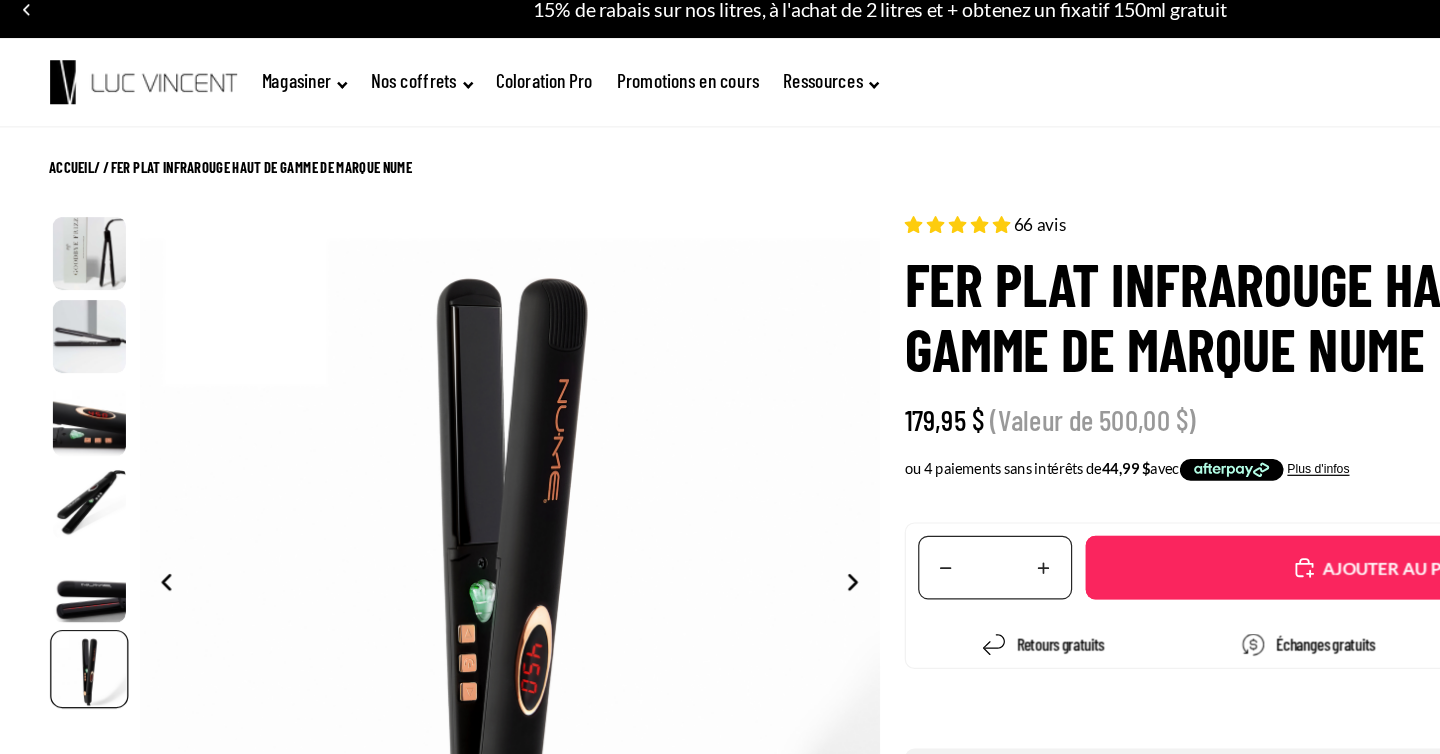 click 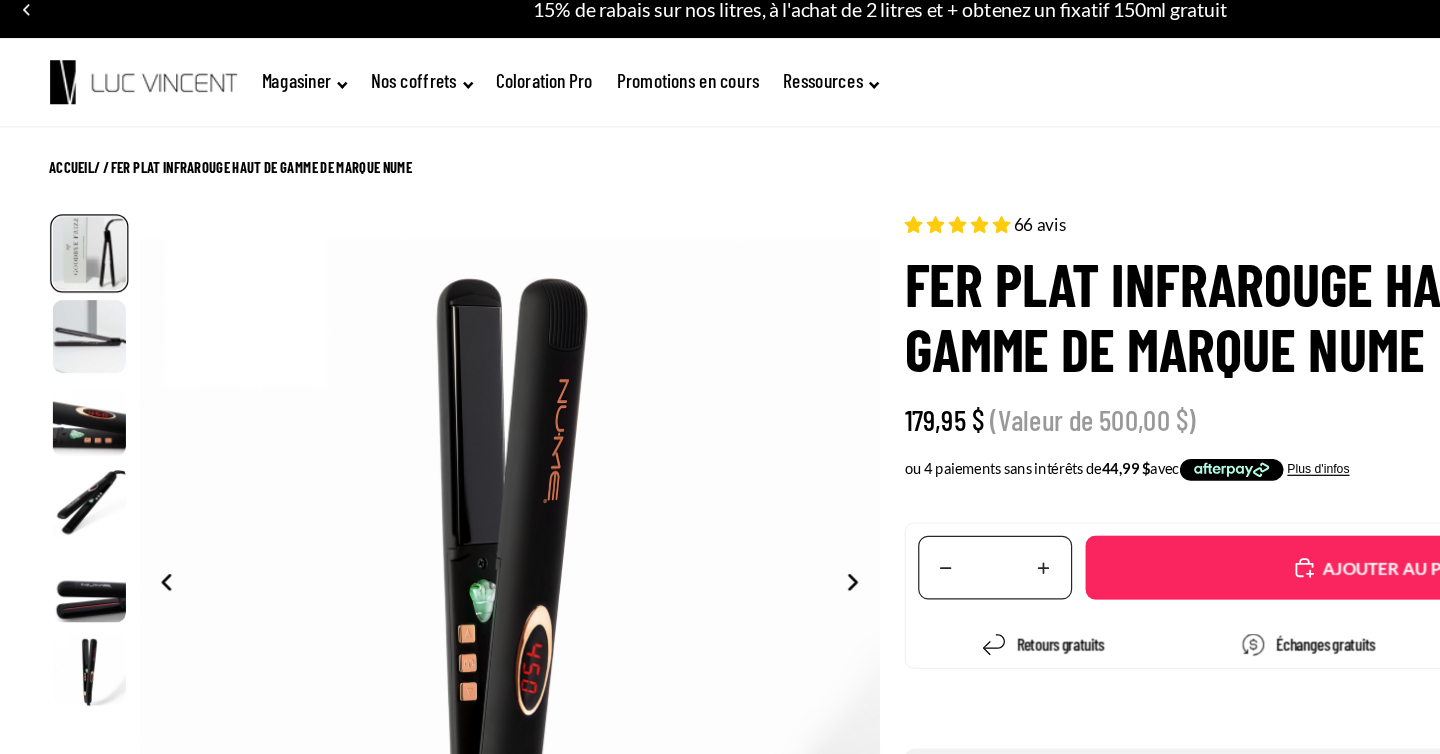 scroll, scrollTop: 0, scrollLeft: 0, axis: both 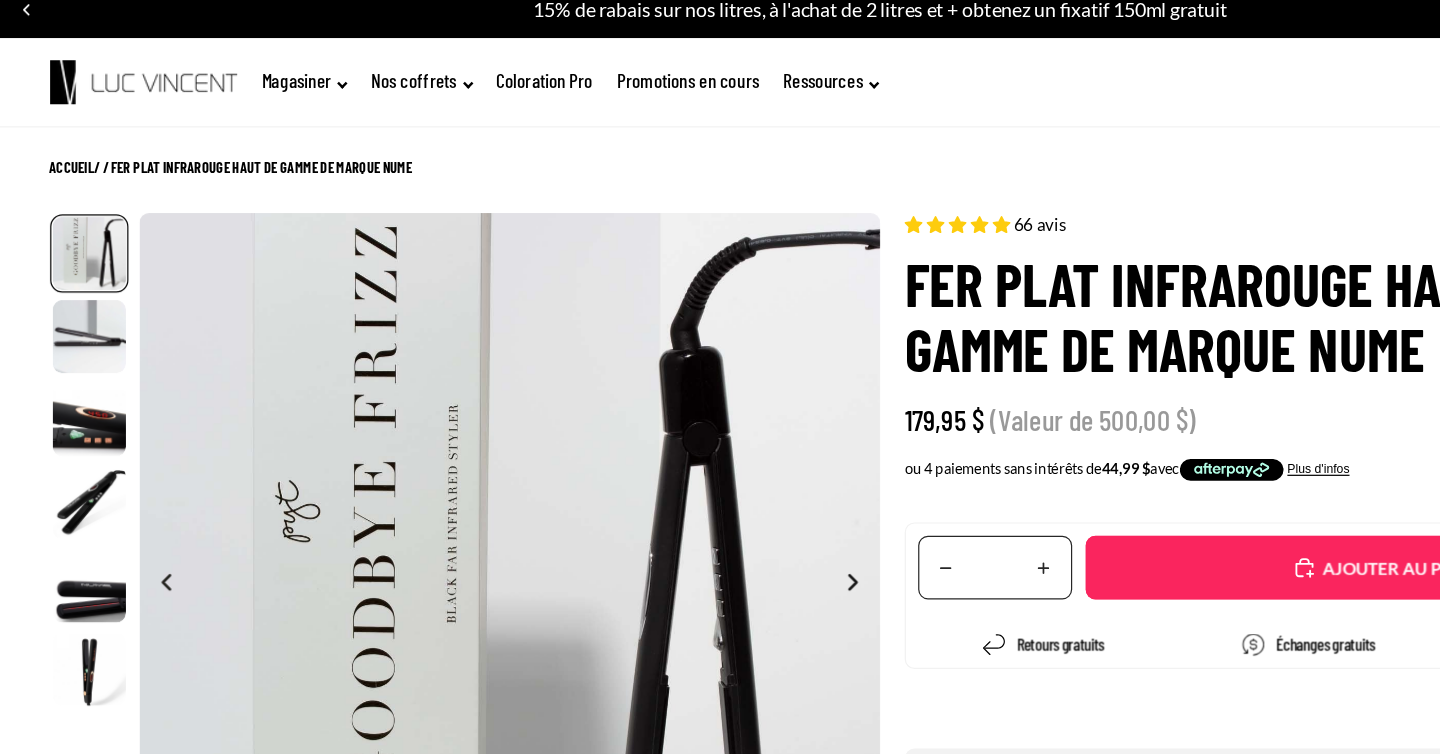 click 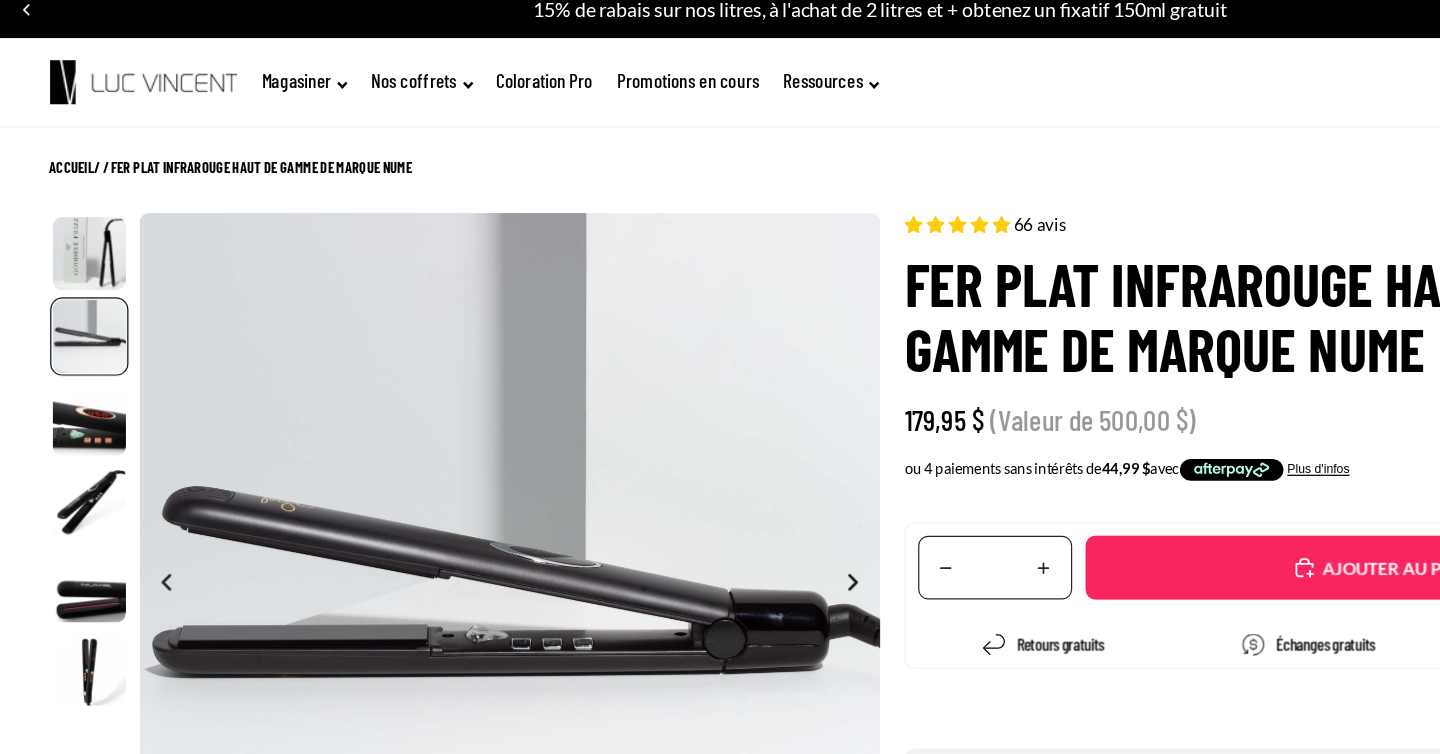 scroll, scrollTop: 0, scrollLeft: 607, axis: horizontal 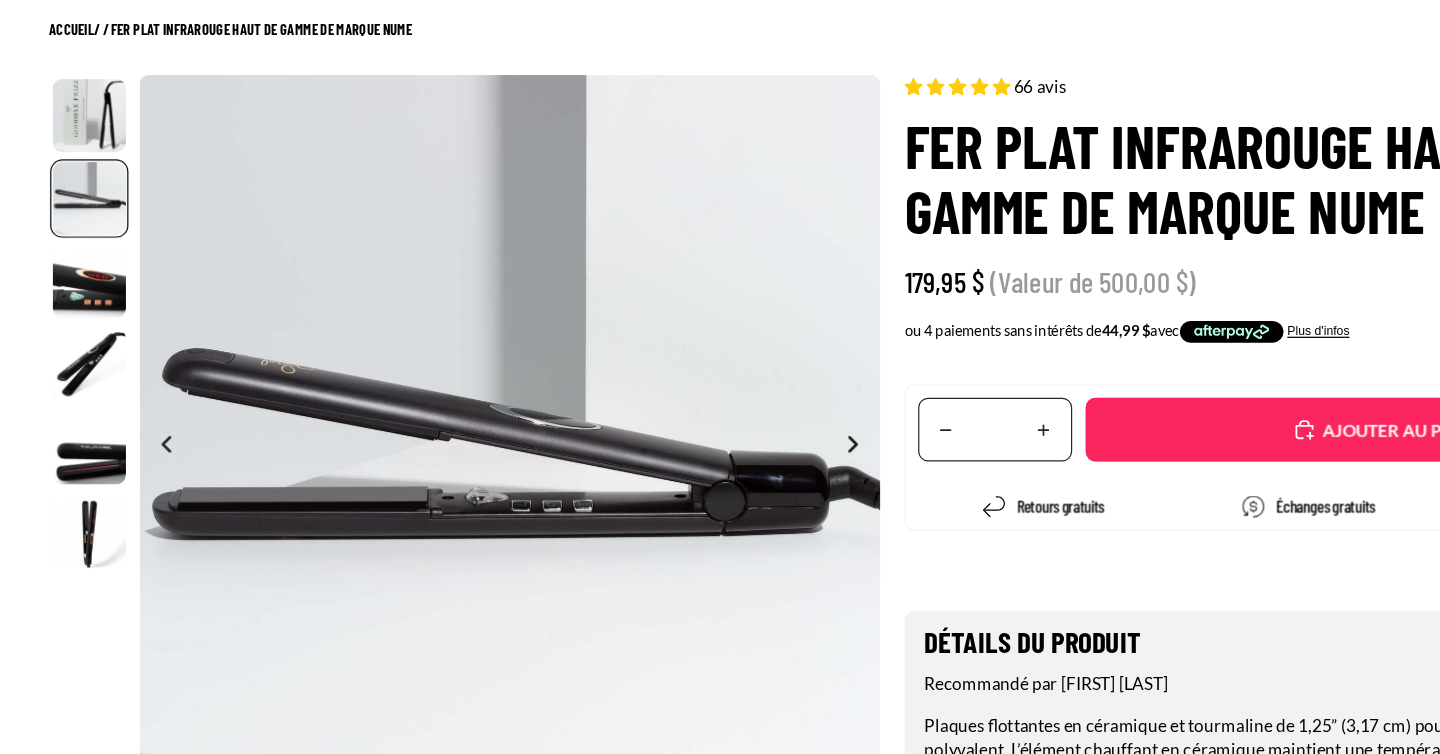 click 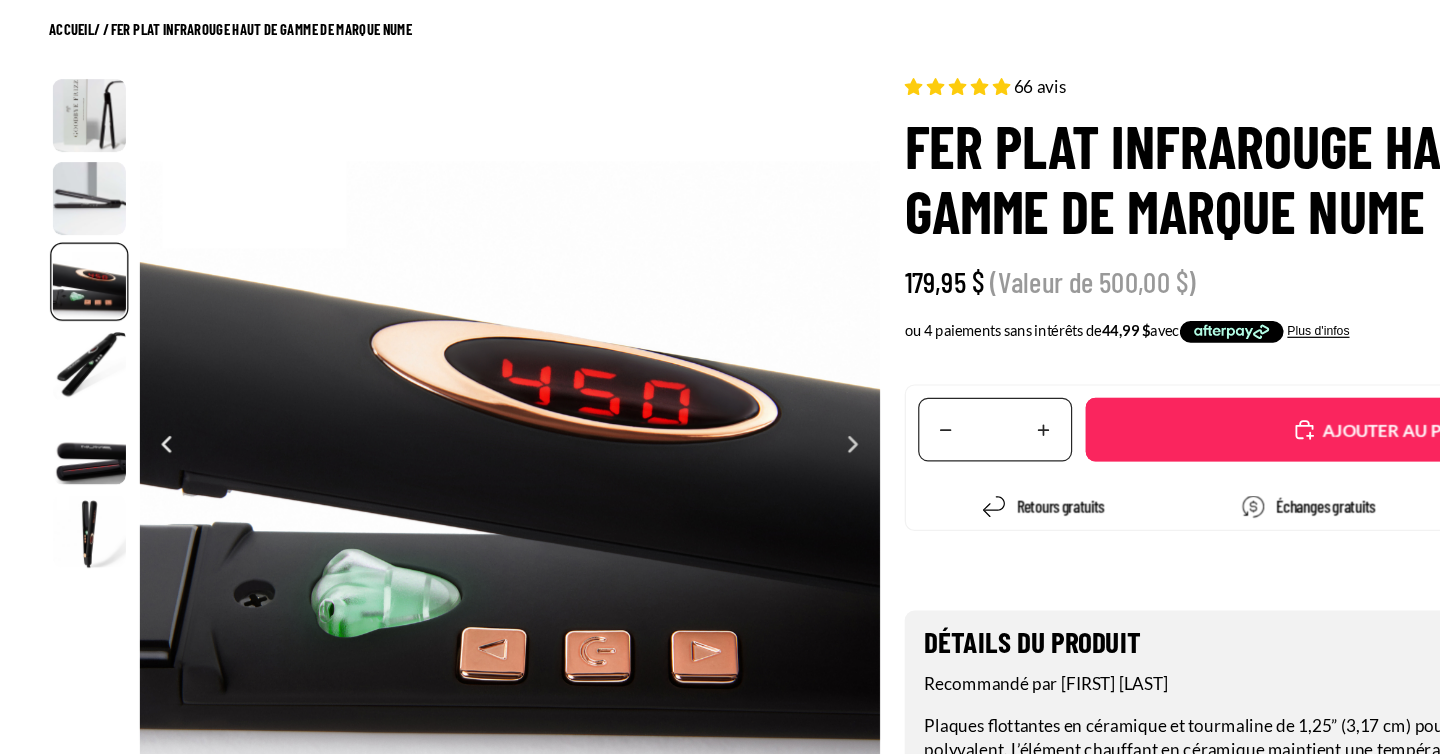 scroll, scrollTop: 0, scrollLeft: 1214, axis: horizontal 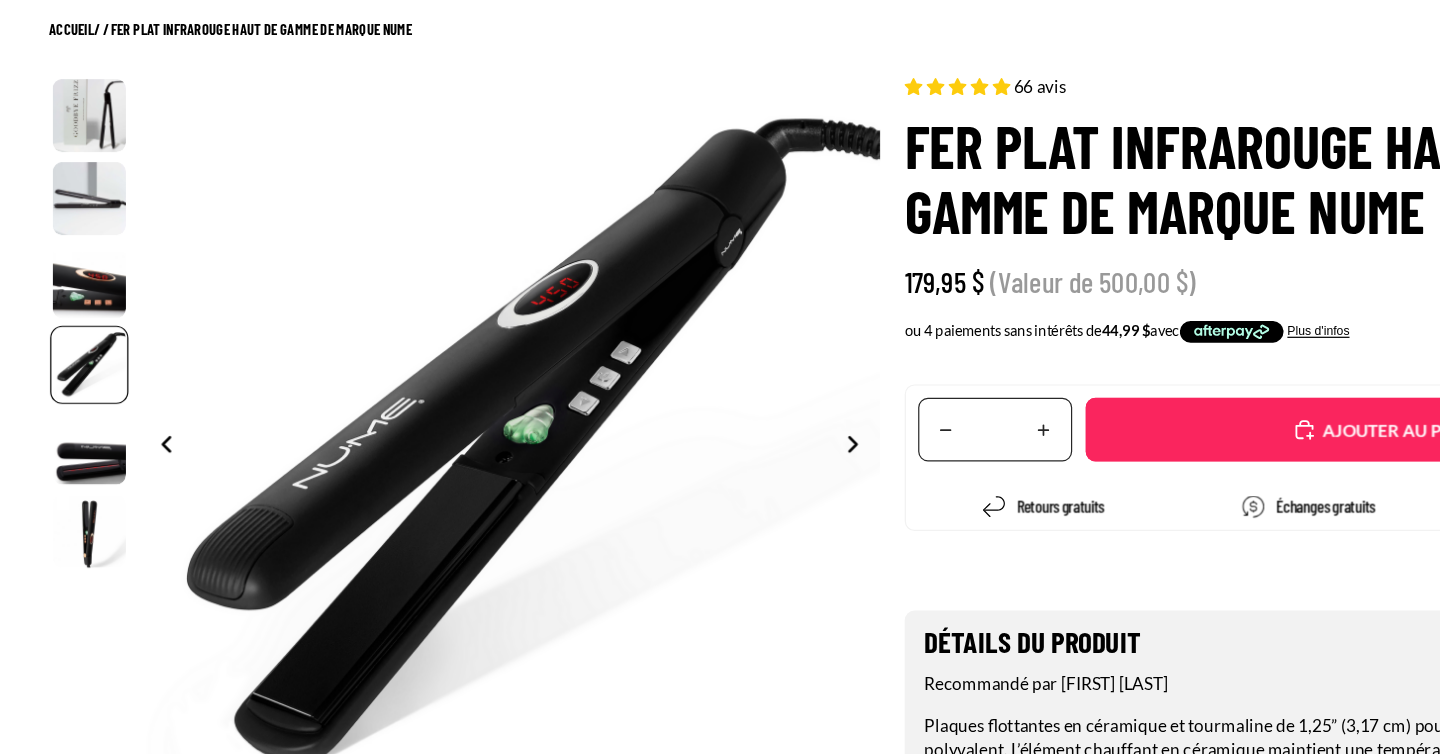 click 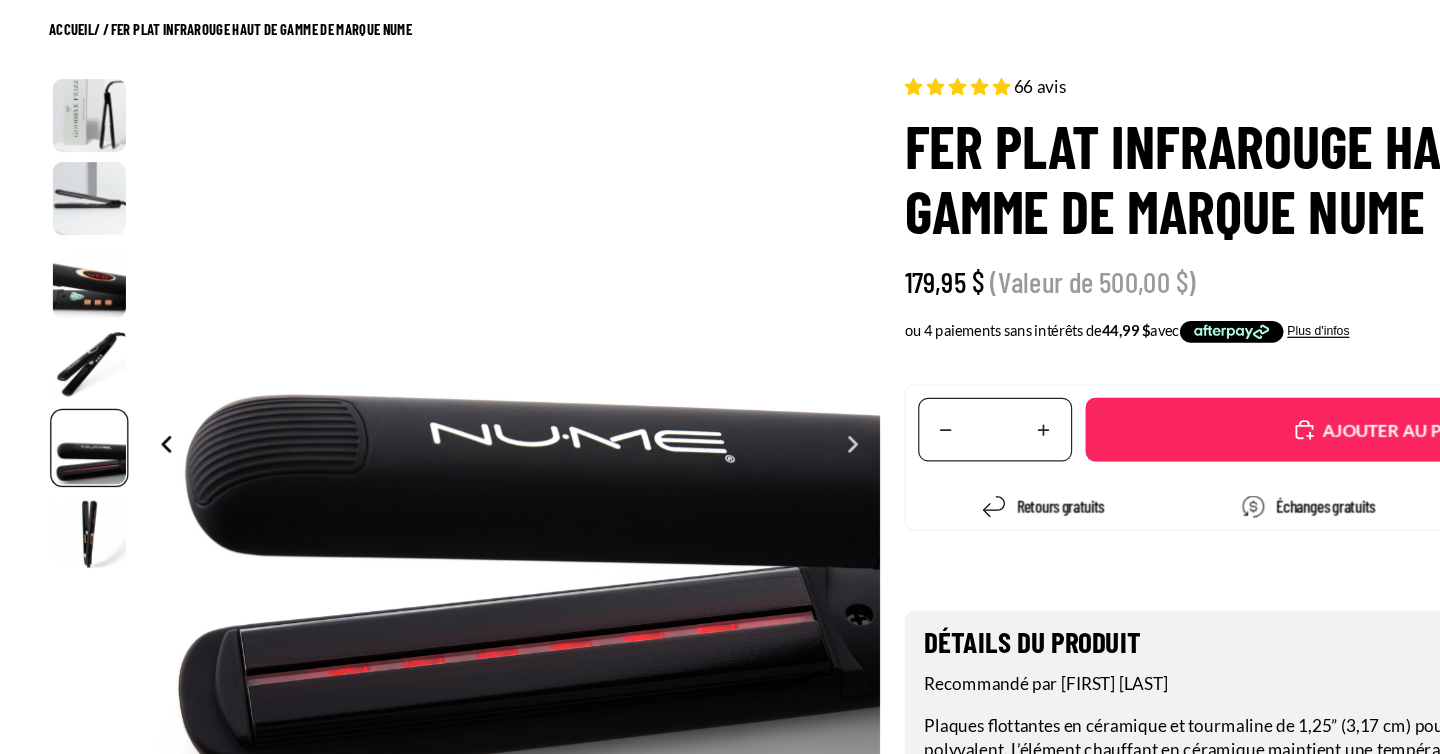 scroll, scrollTop: 0, scrollLeft: 2428, axis: horizontal 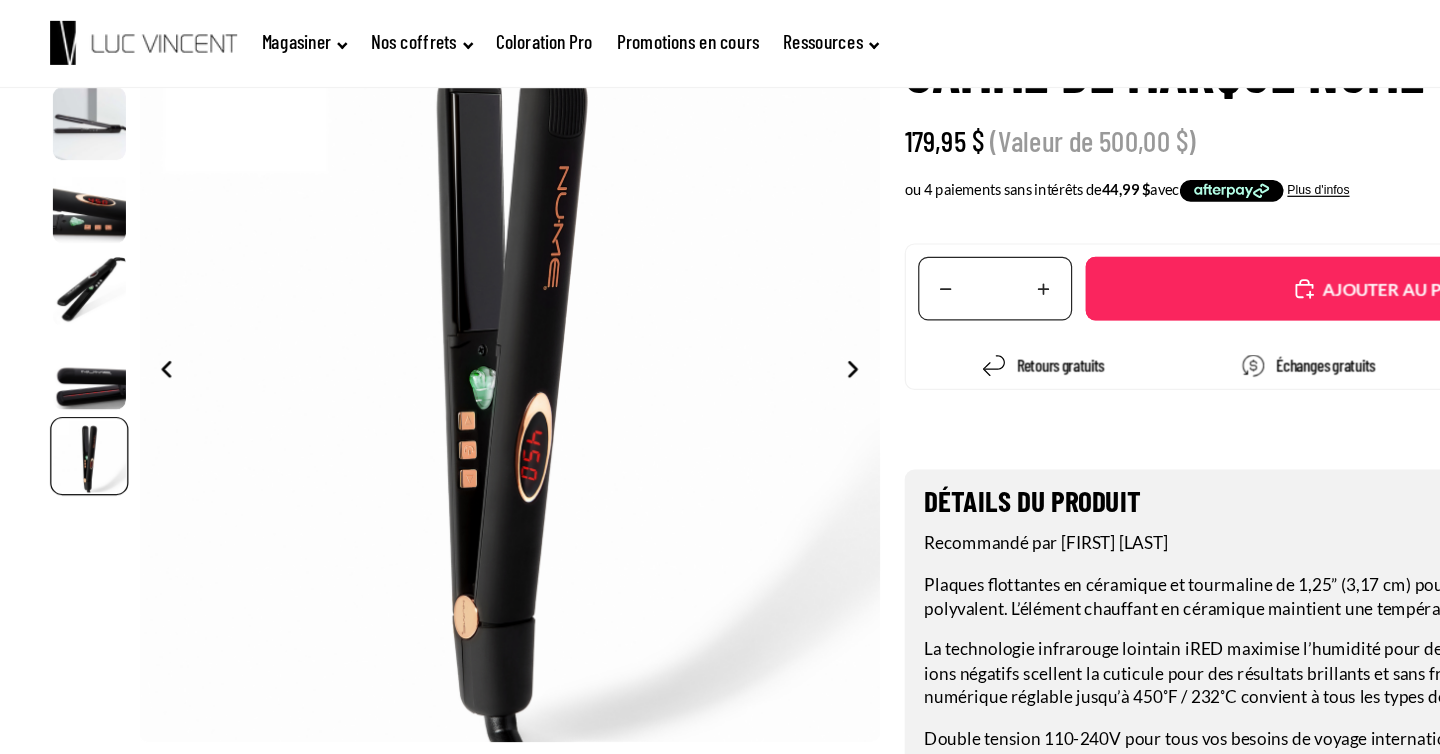 click 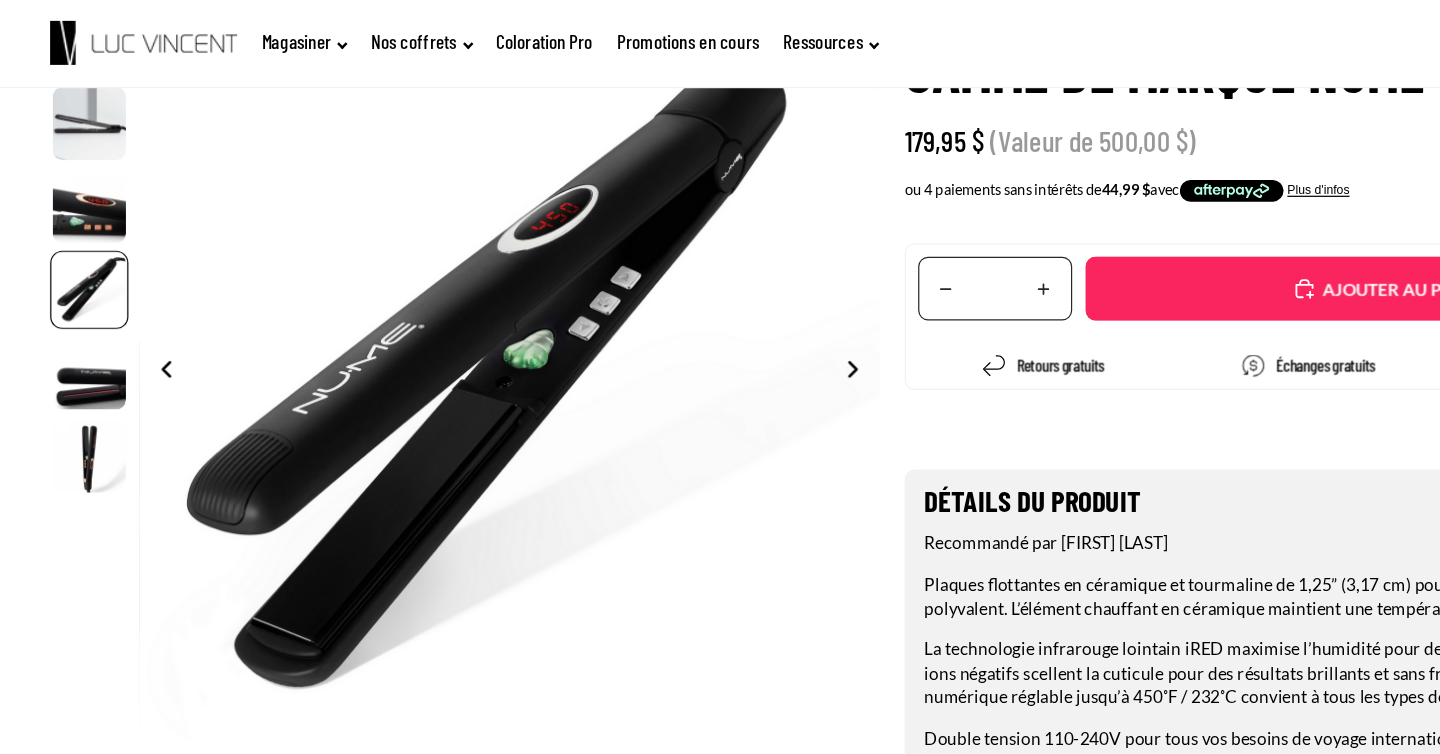scroll, scrollTop: 0, scrollLeft: 1821, axis: horizontal 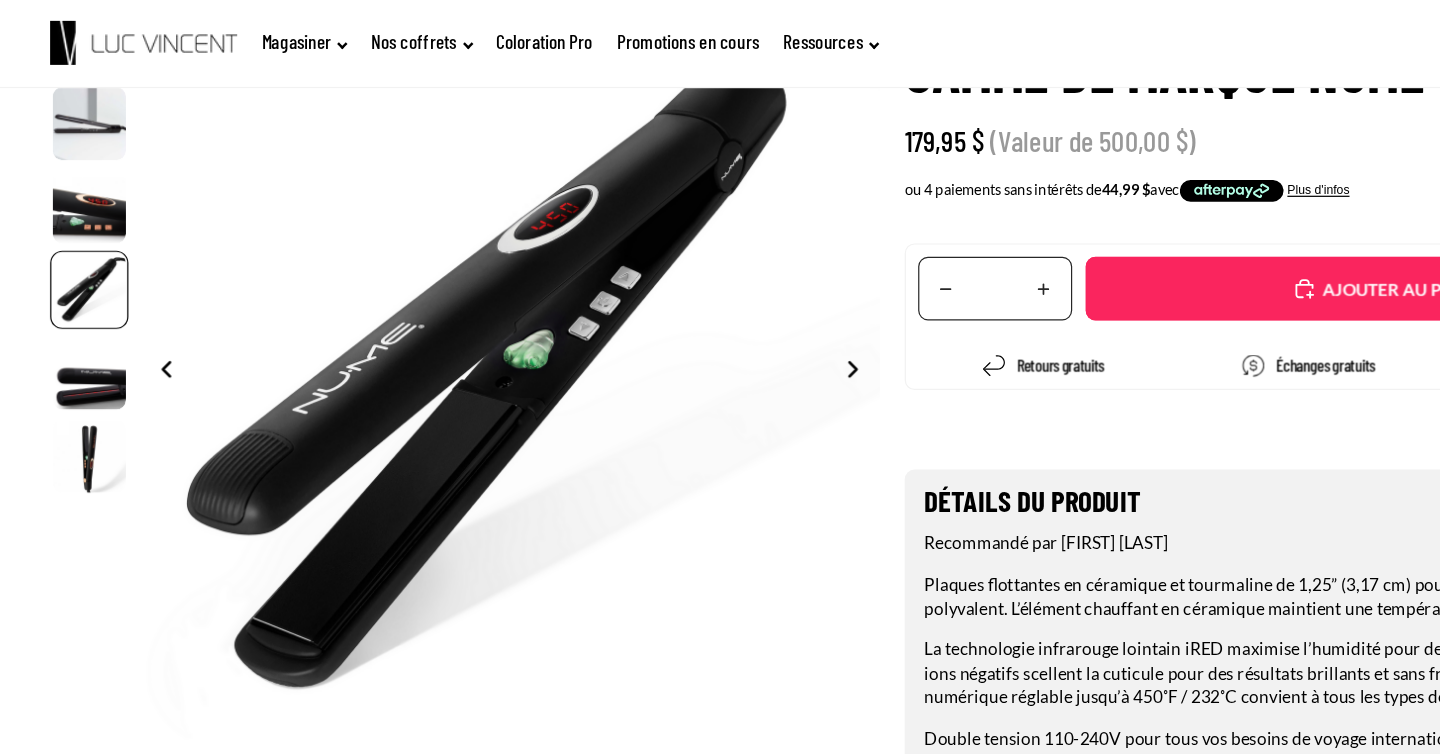 click 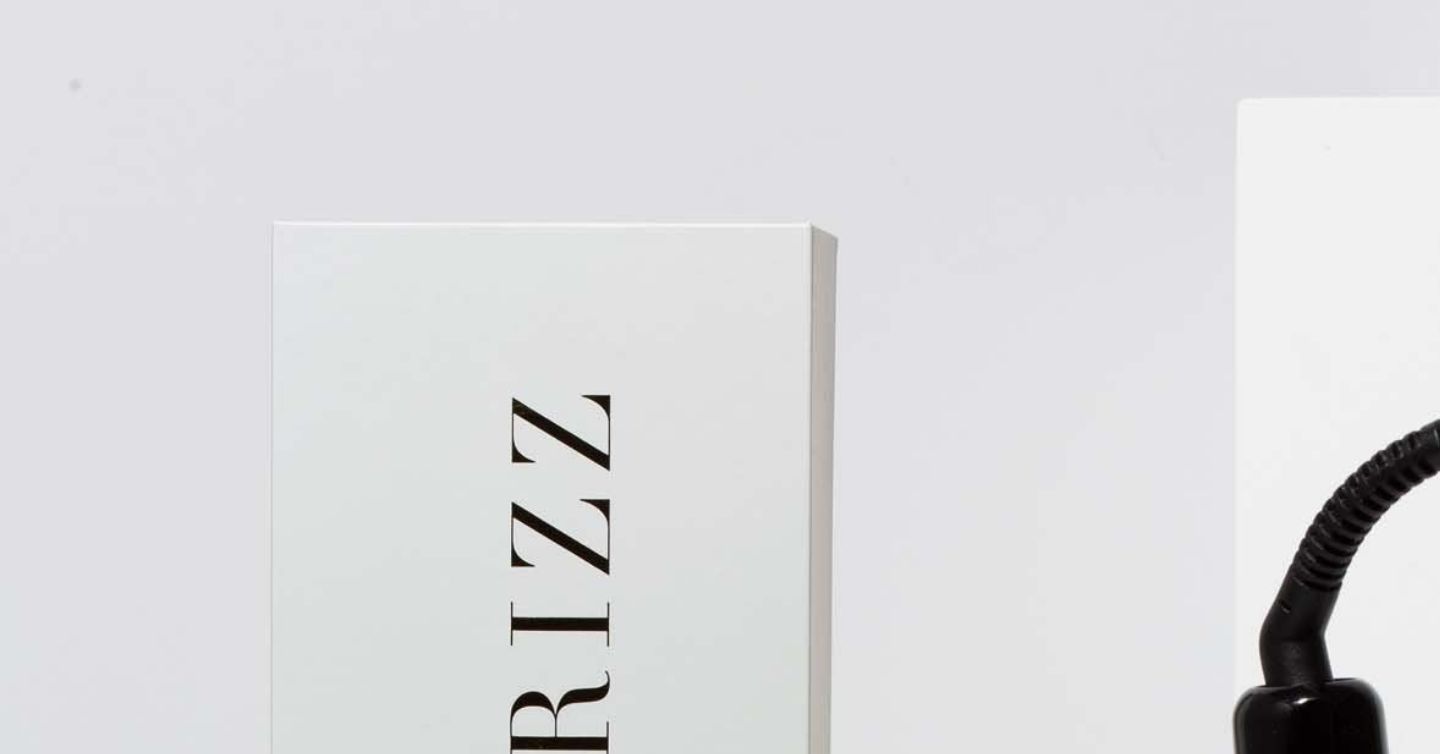 scroll, scrollTop: 243, scrollLeft: 0, axis: vertical 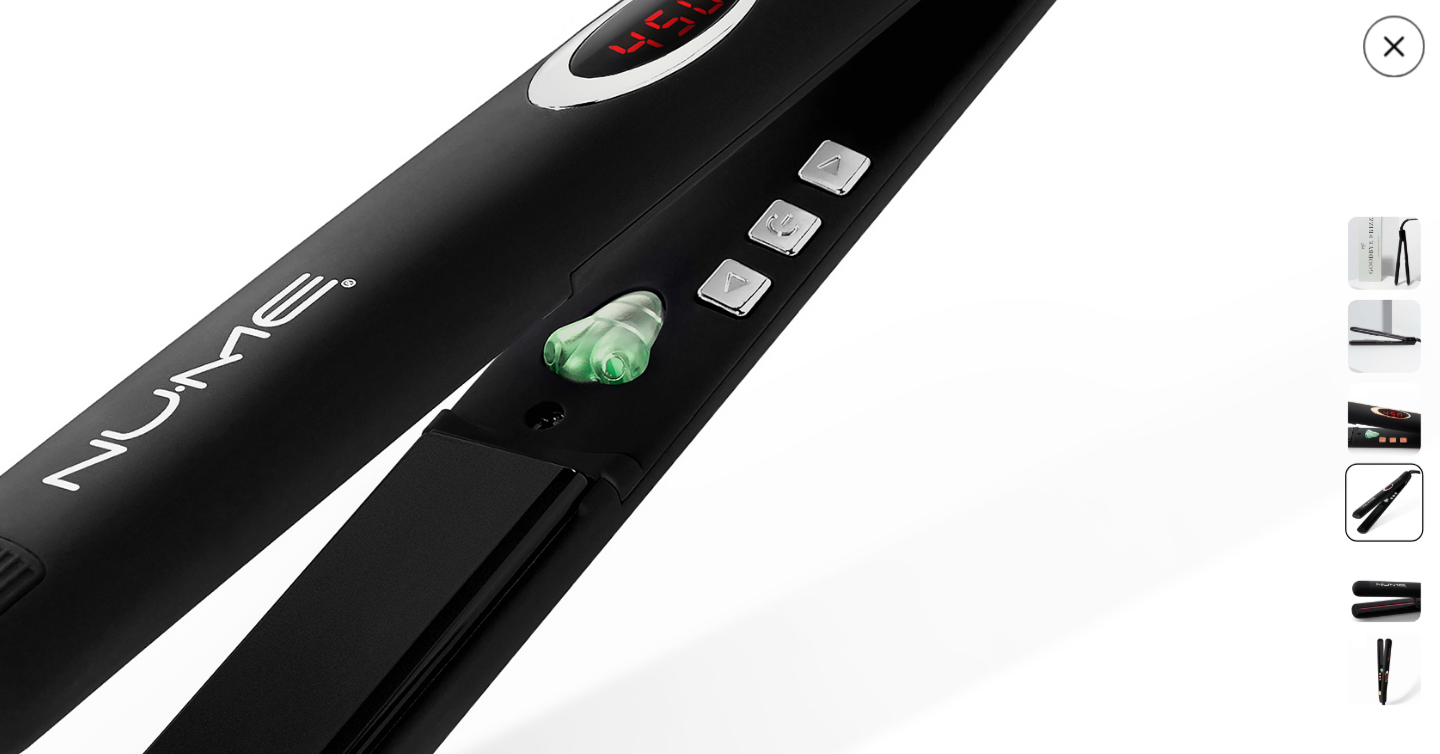 click 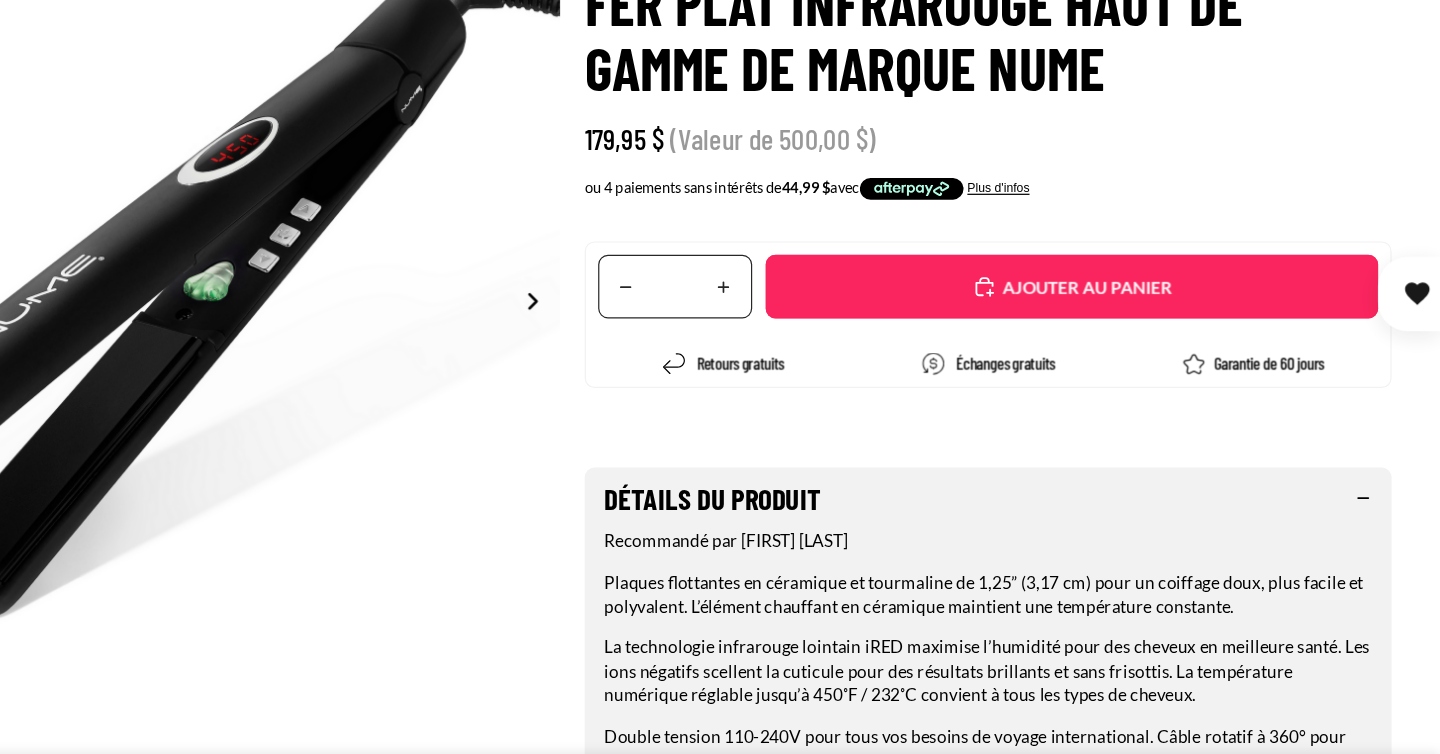 scroll, scrollTop: 258, scrollLeft: 0, axis: vertical 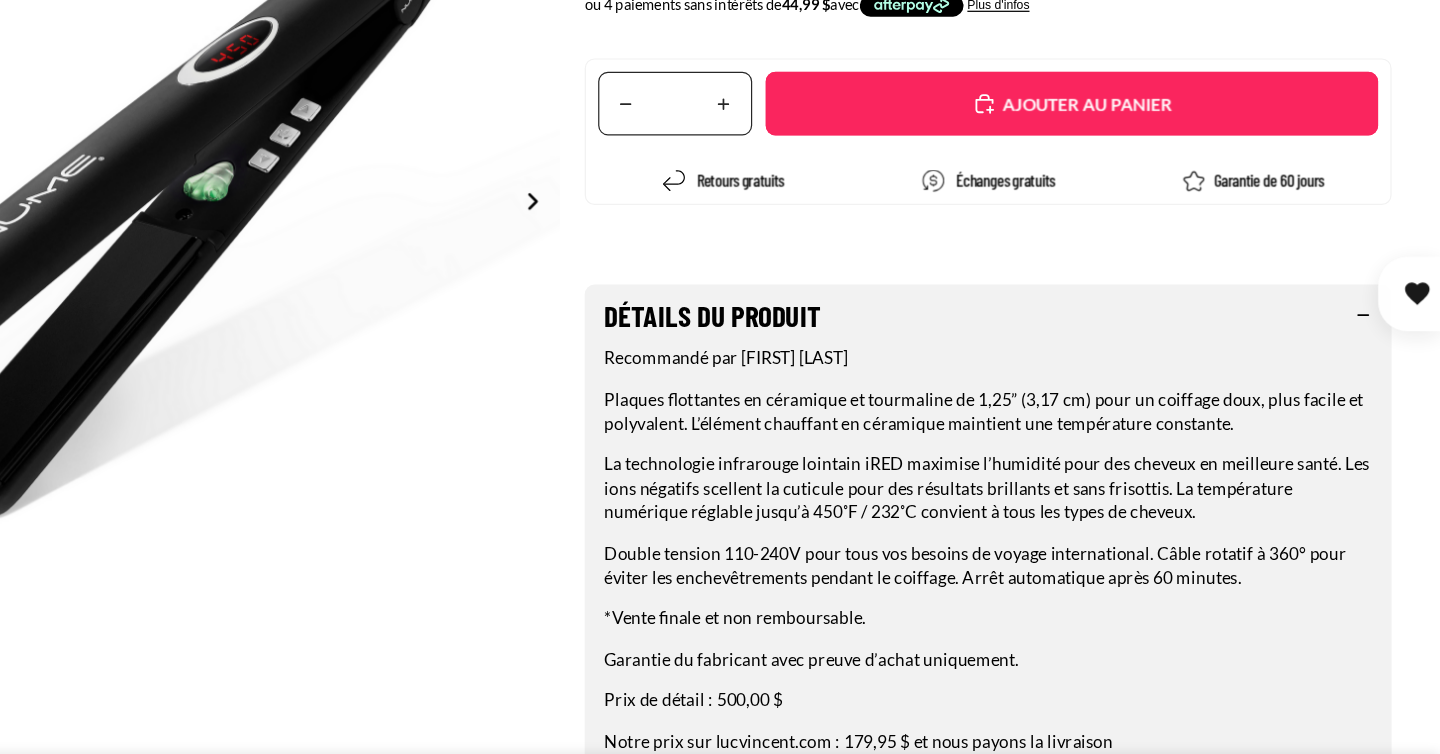 click on "Ajouté" at bounding box center (1148, 222) 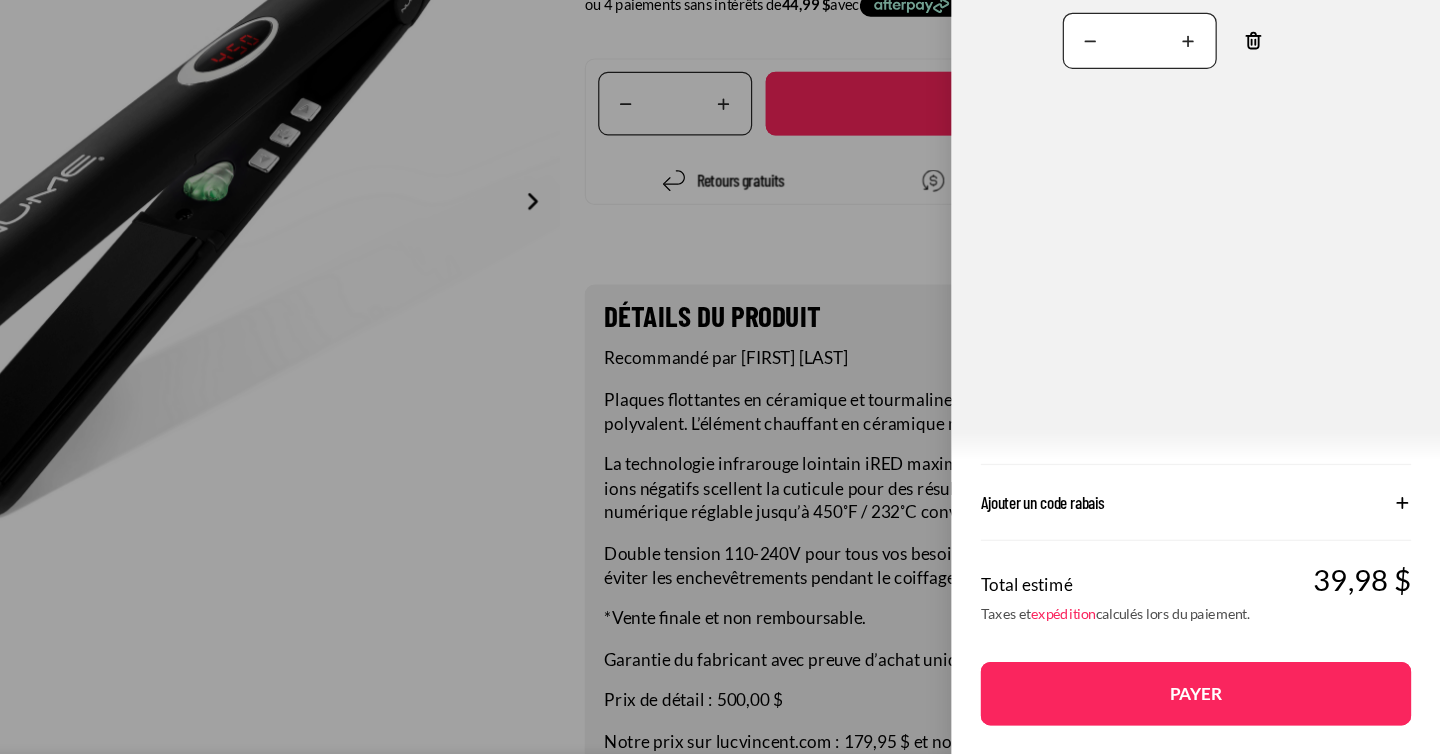 scroll, scrollTop: 258, scrollLeft: 0, axis: vertical 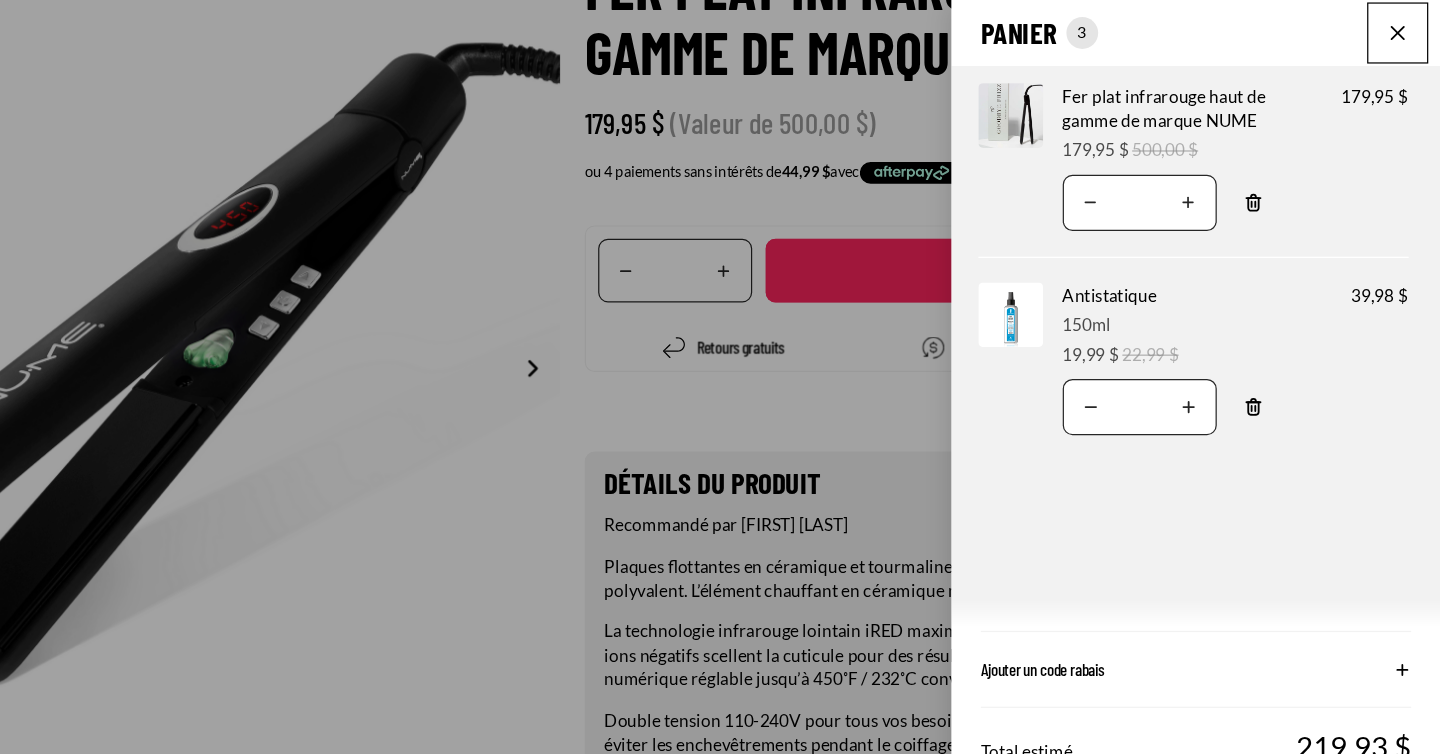 click at bounding box center (1405, 27) 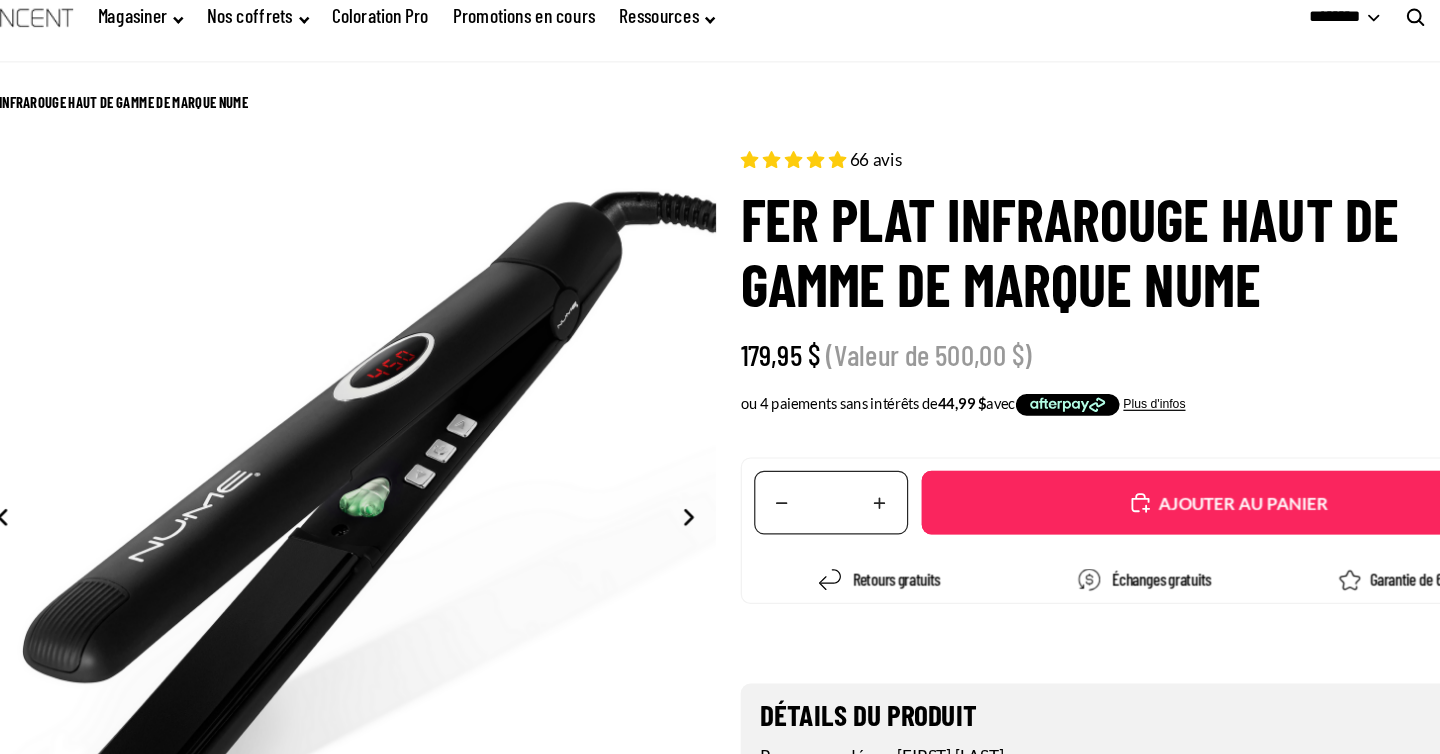 scroll, scrollTop: 0, scrollLeft: 0, axis: both 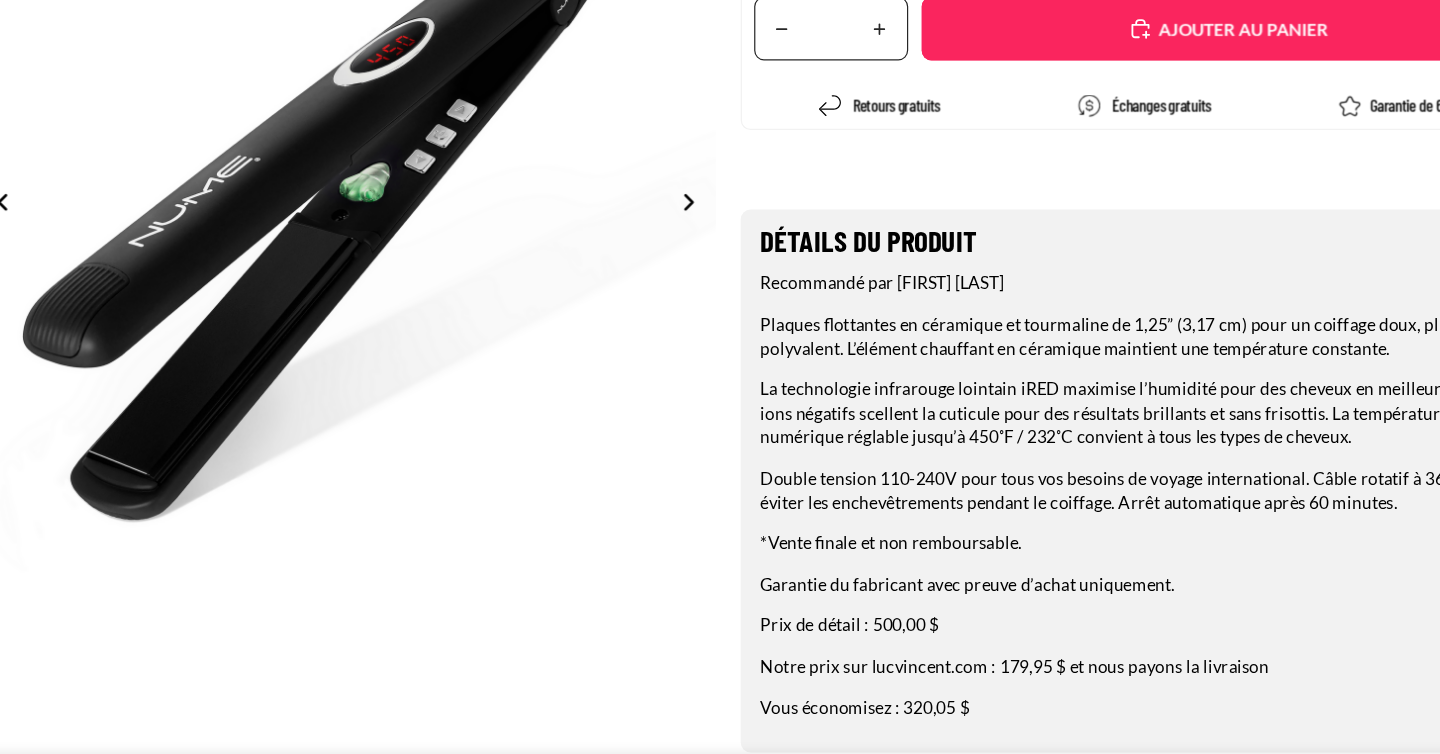 drag, startPoint x: 764, startPoint y: 578, endPoint x: 971, endPoint y: 579, distance: 207.00241 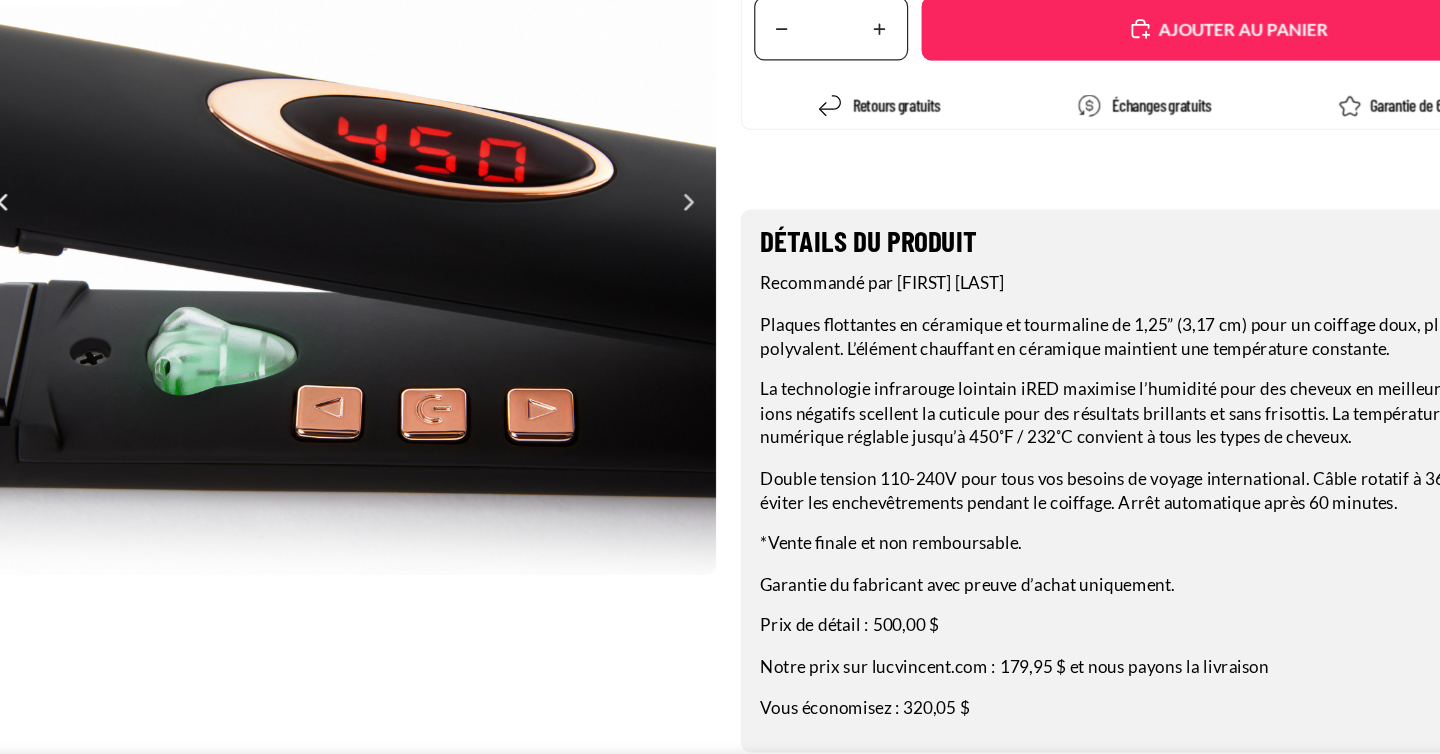 scroll, scrollTop: 0, scrollLeft: 1215, axis: horizontal 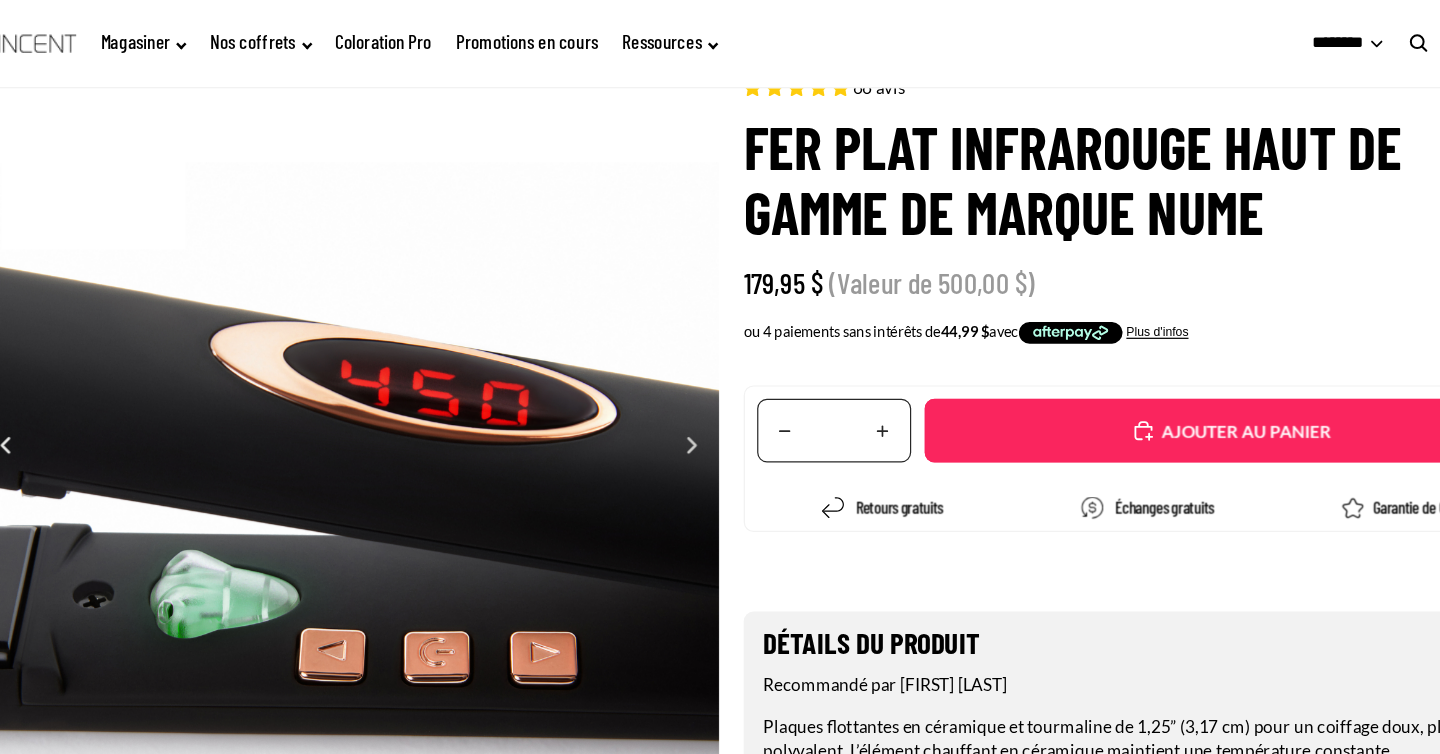 click on "66 avis
Fer plat infrarouge haut de gamme de marque NUME
179,95 $
(Valeur de 500,00 $)" at bounding box center [1070, 173] 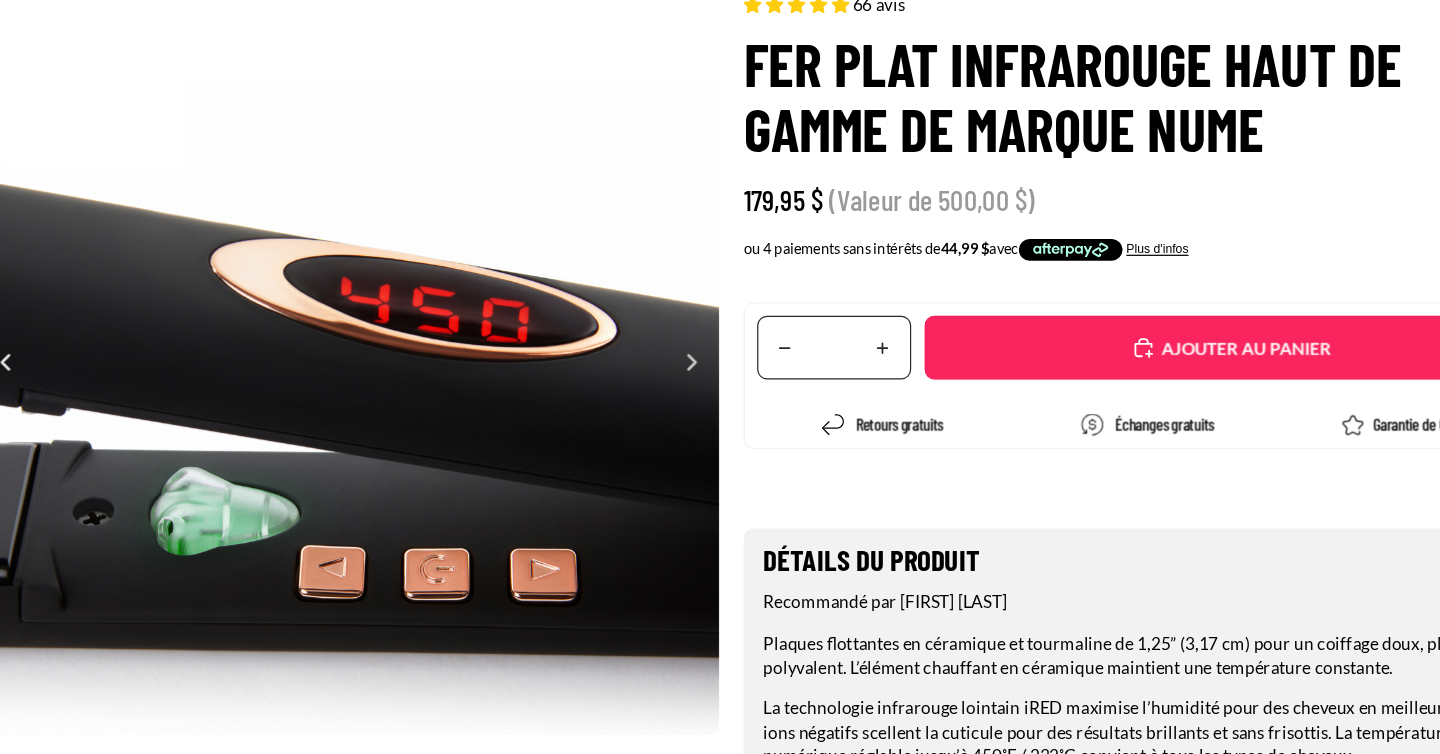 scroll, scrollTop: 282, scrollLeft: 0, axis: vertical 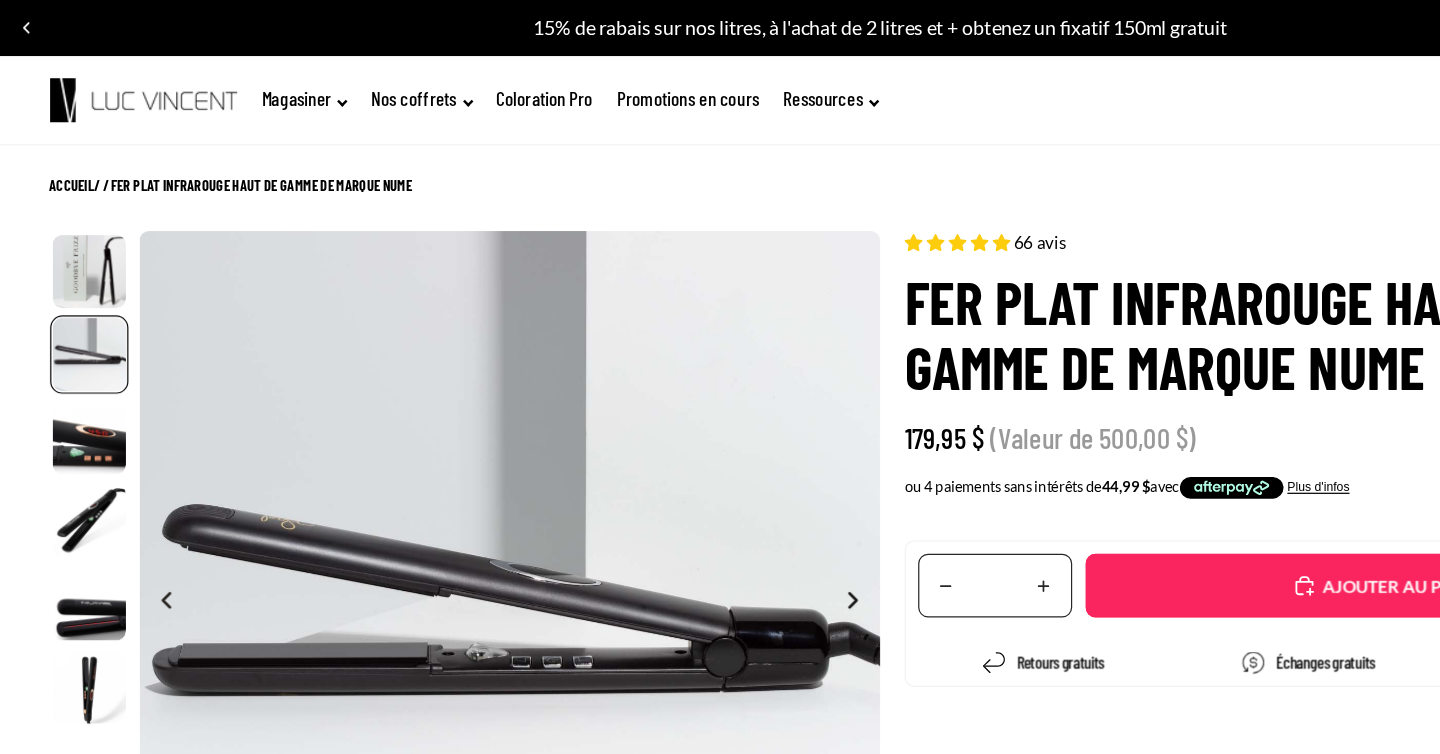 click 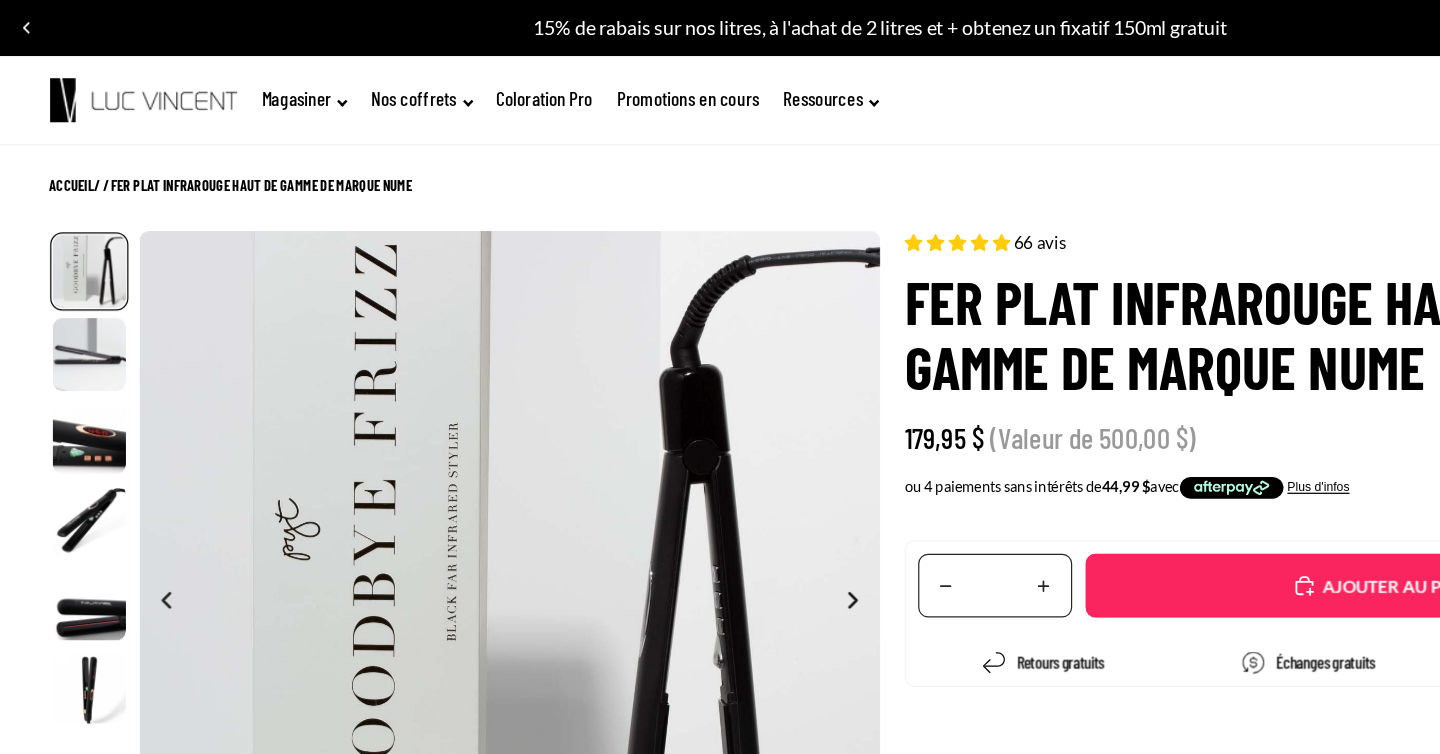 scroll, scrollTop: 0, scrollLeft: 0, axis: both 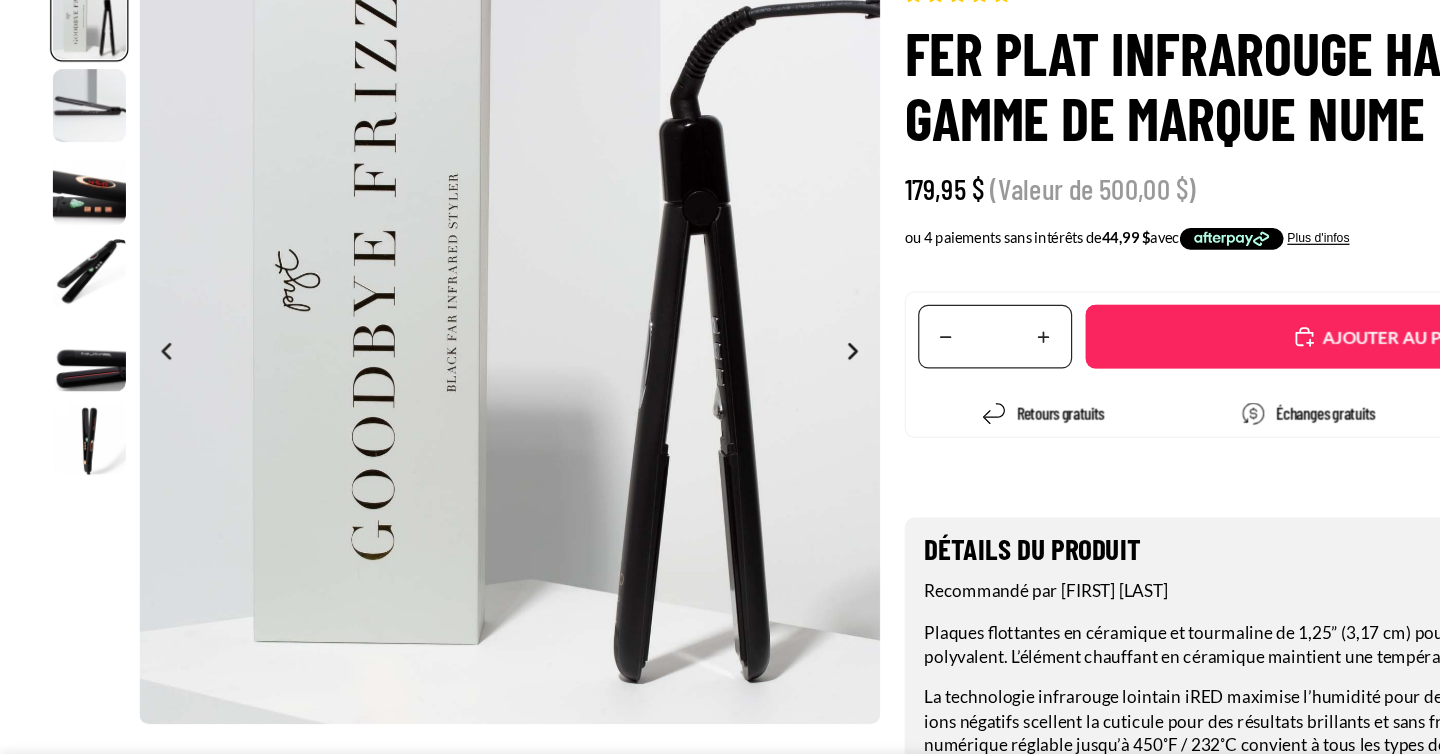 click 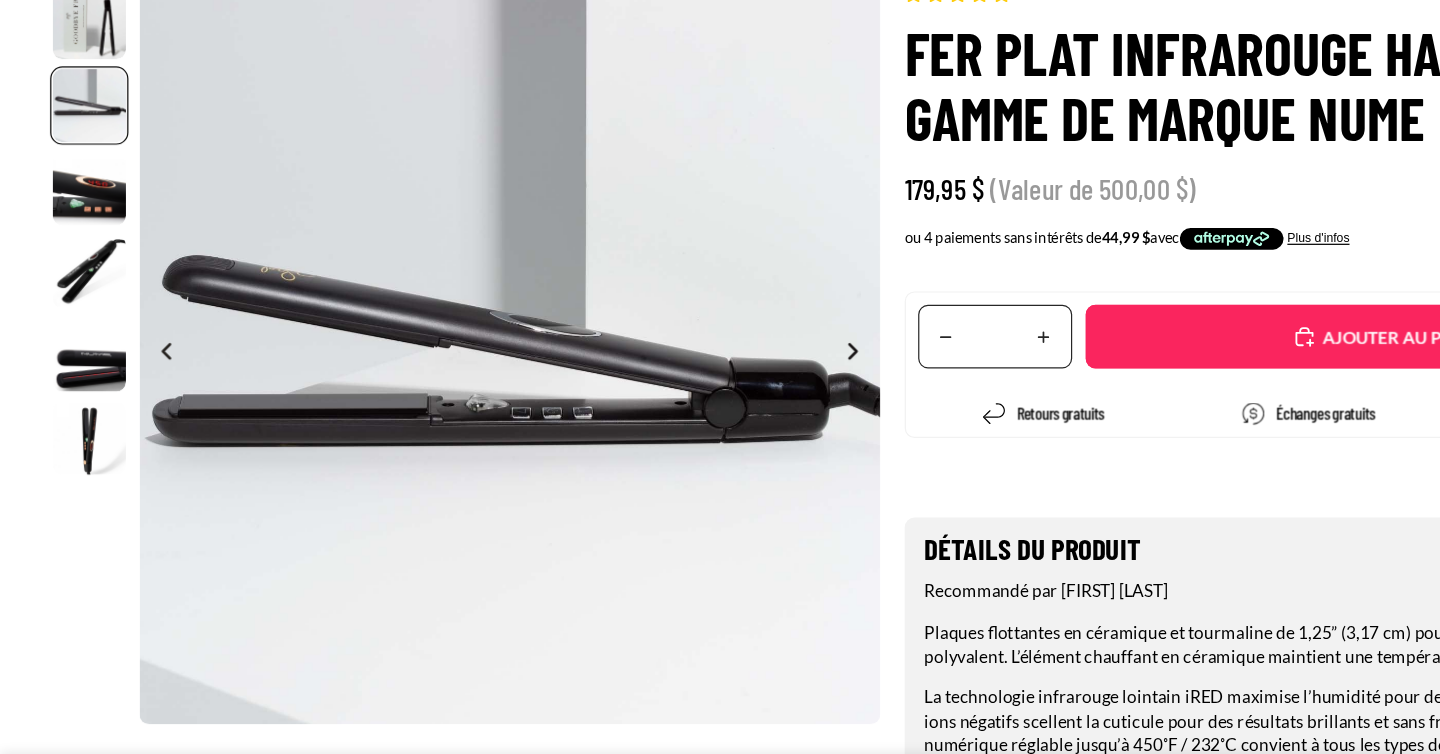 scroll, scrollTop: 0, scrollLeft: 607, axis: horizontal 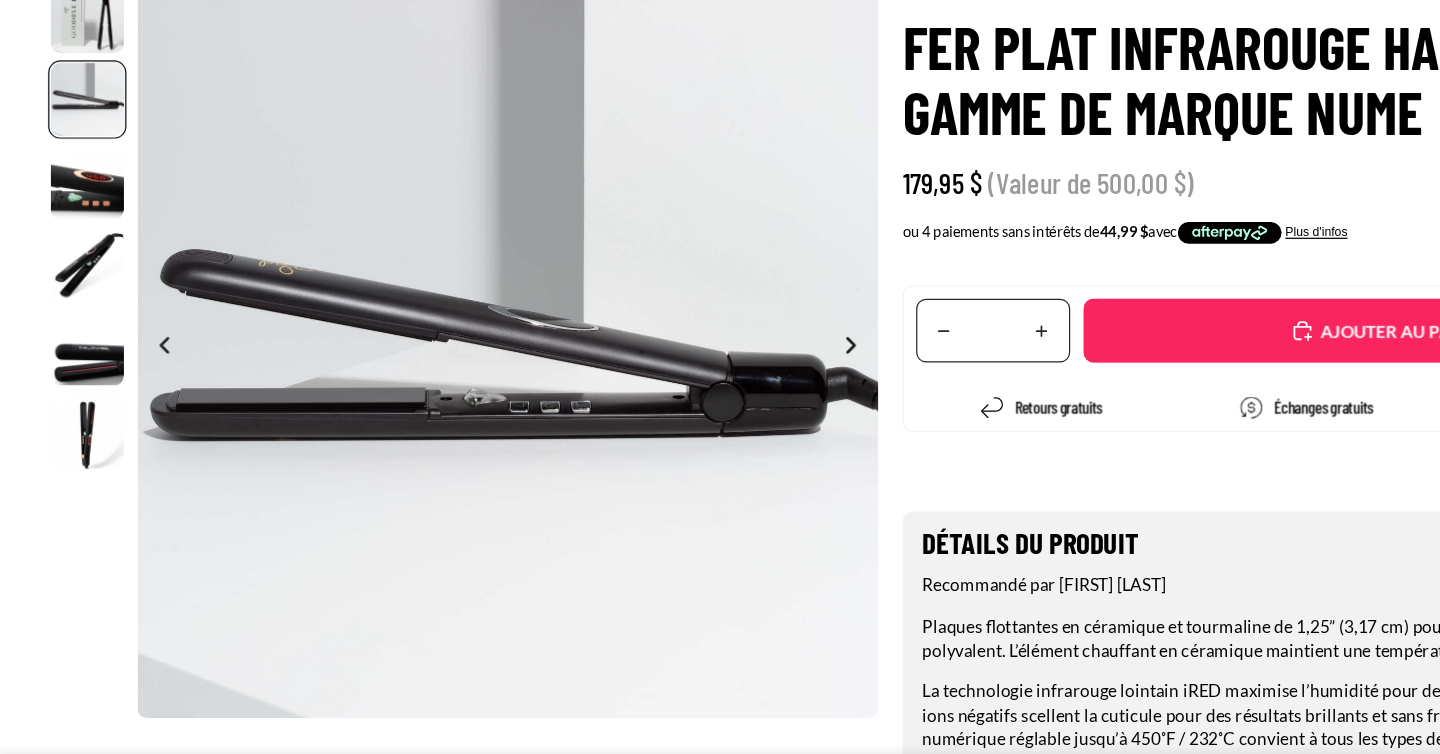 click 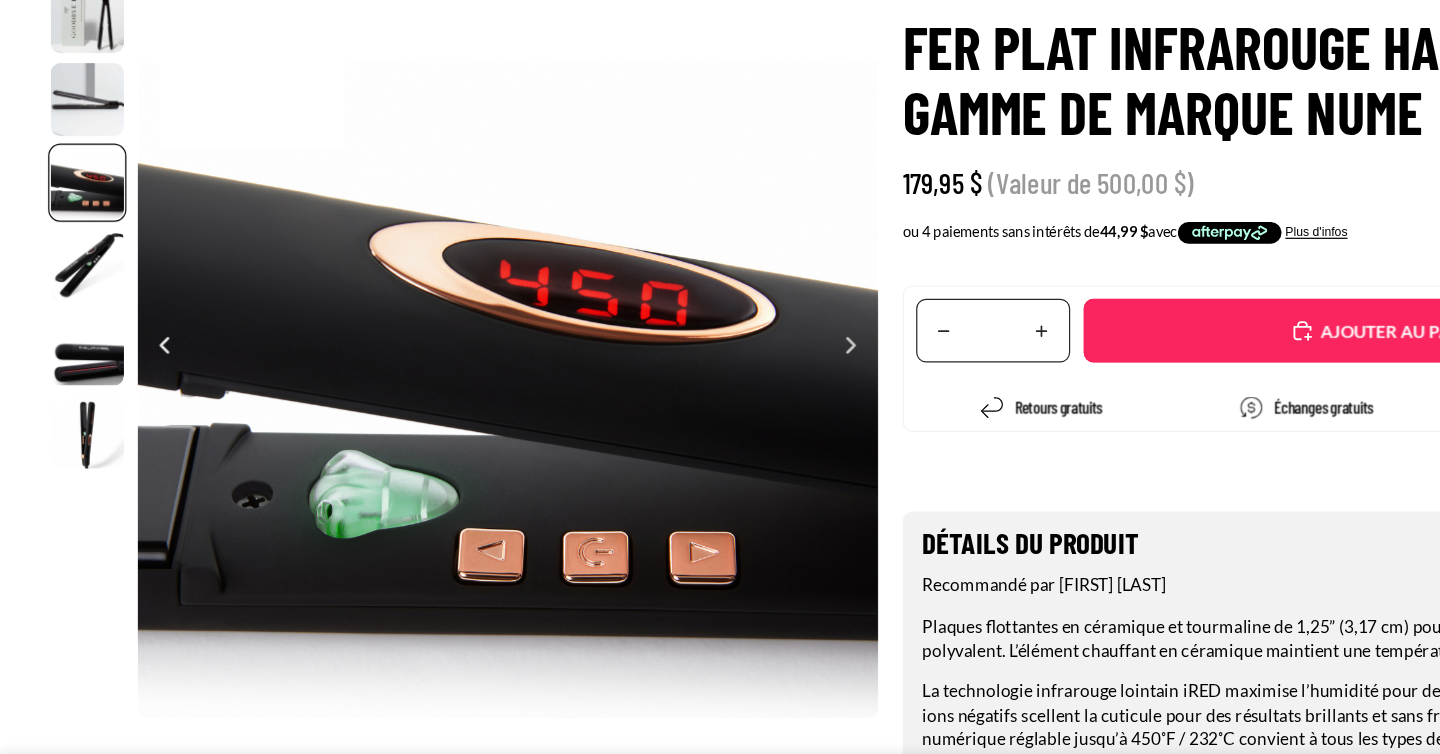 scroll, scrollTop: 0, scrollLeft: 1214, axis: horizontal 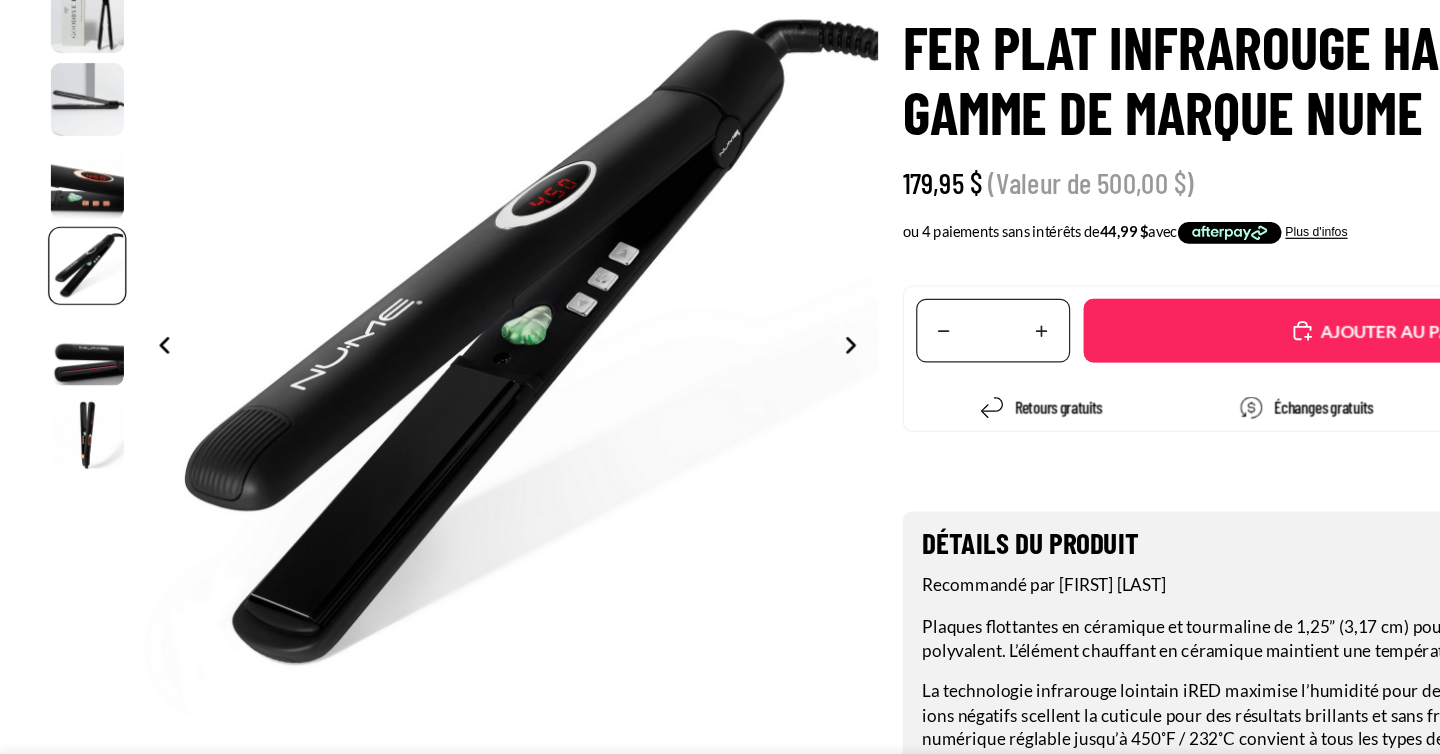 click 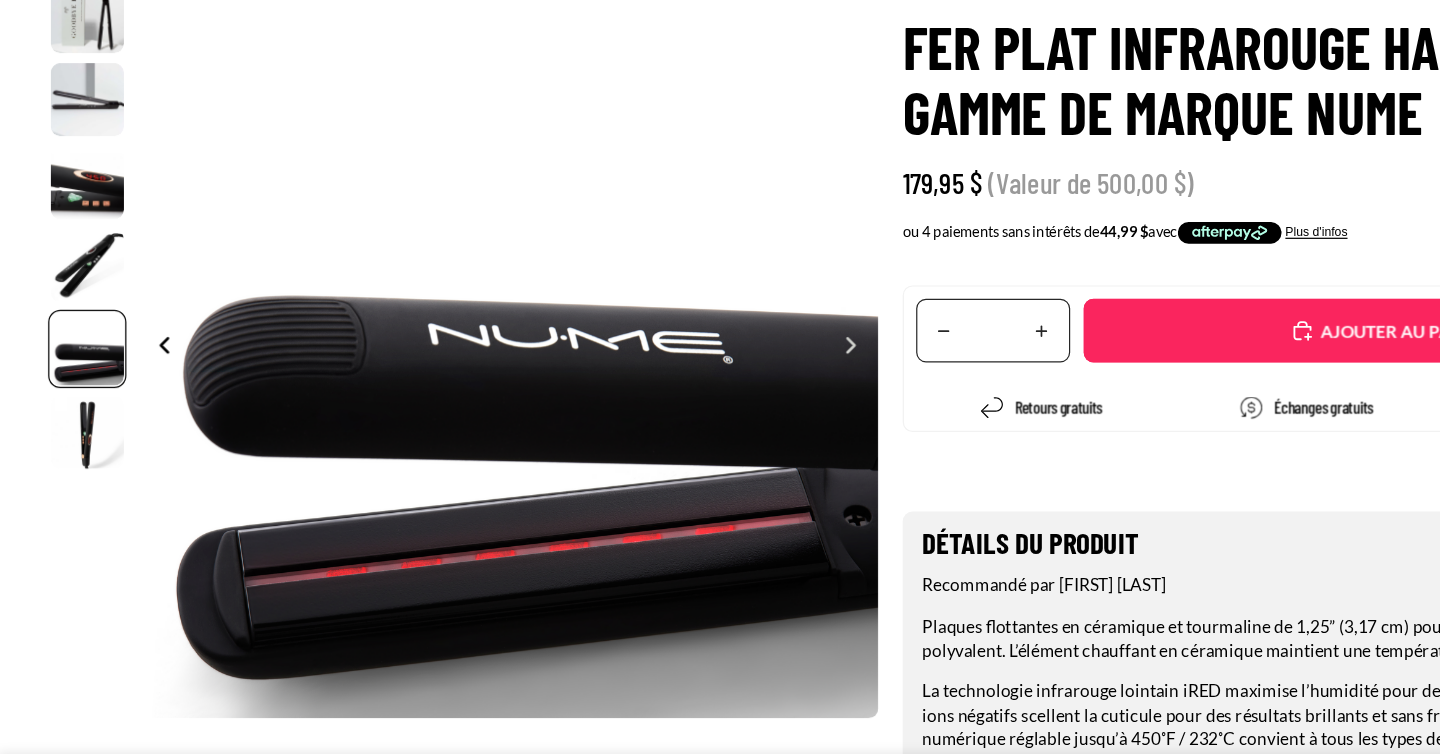 scroll, scrollTop: 0, scrollLeft: 2428, axis: horizontal 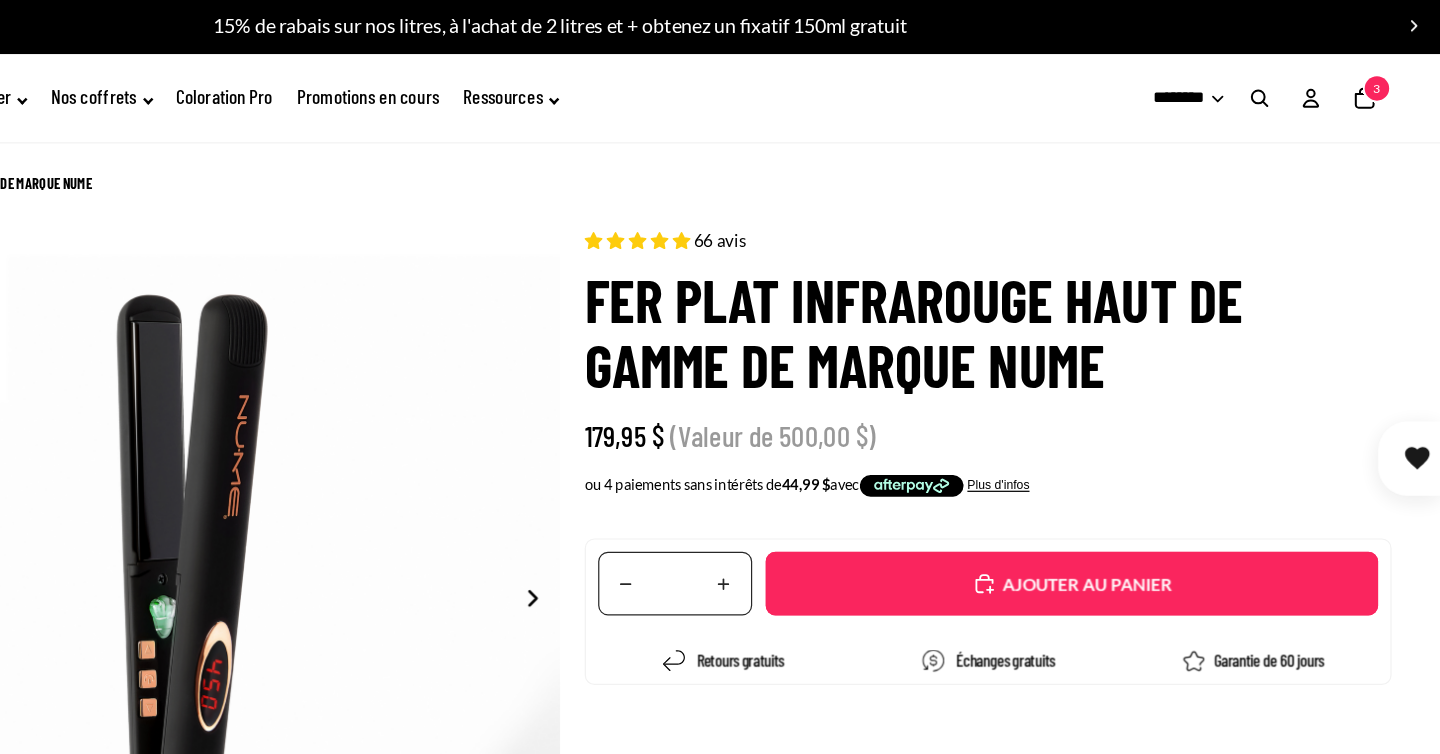 click on "3" 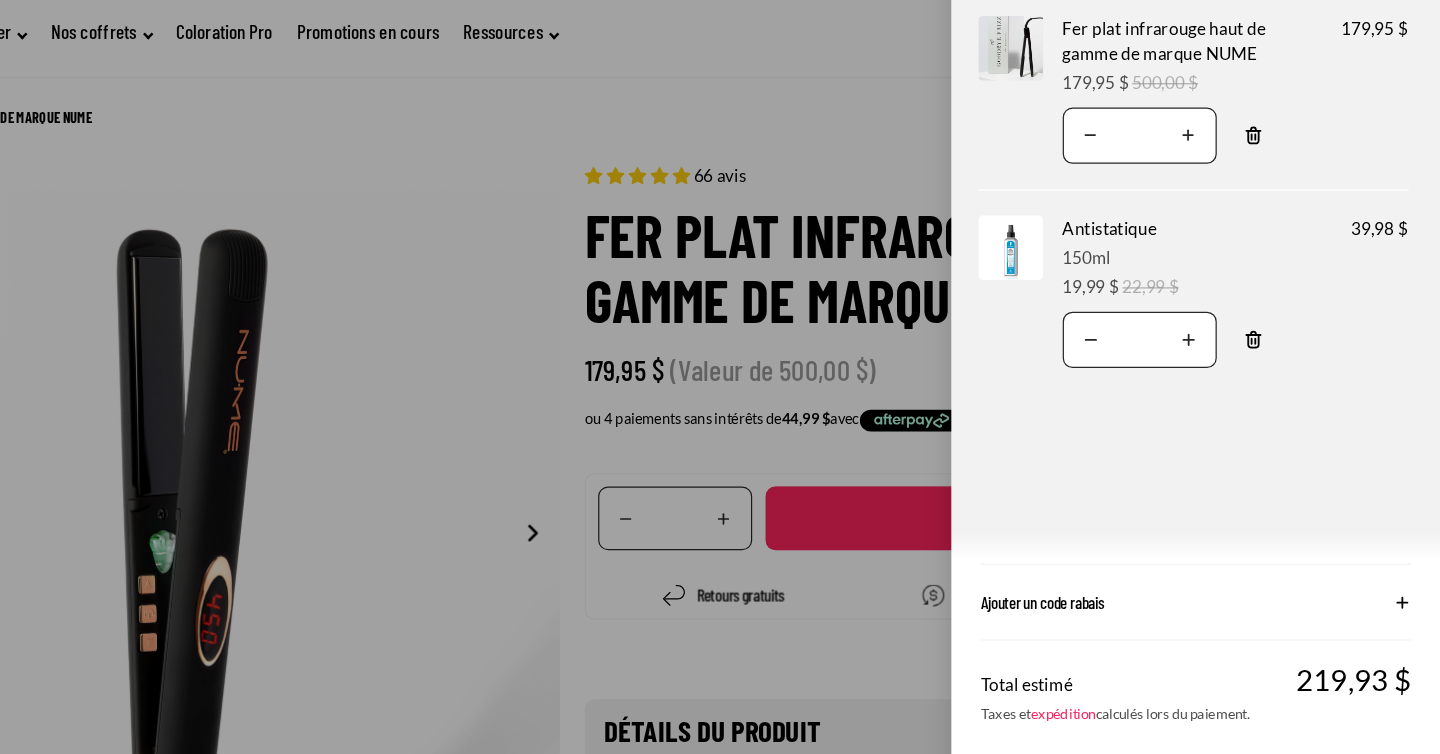 scroll, scrollTop: 0, scrollLeft: 0, axis: both 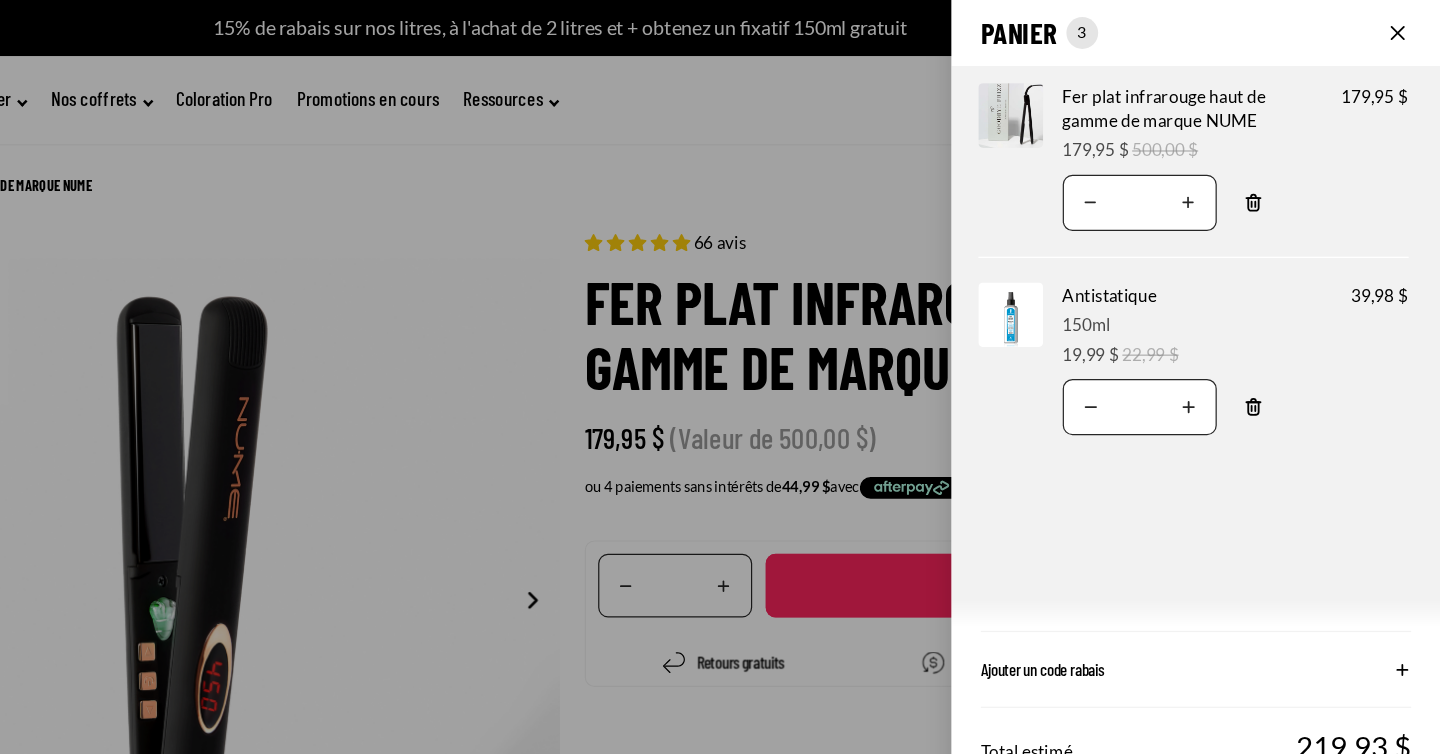 click on "Panier
Nombre total d'articles dans le panier: 3
3
3
Total du panier
219,93CAD
Image de produit
Informations sur le produit
Quantité
Nombre total de produits
Fer plat infrarouge haut de gamme de marque NUME
179,95 $" 